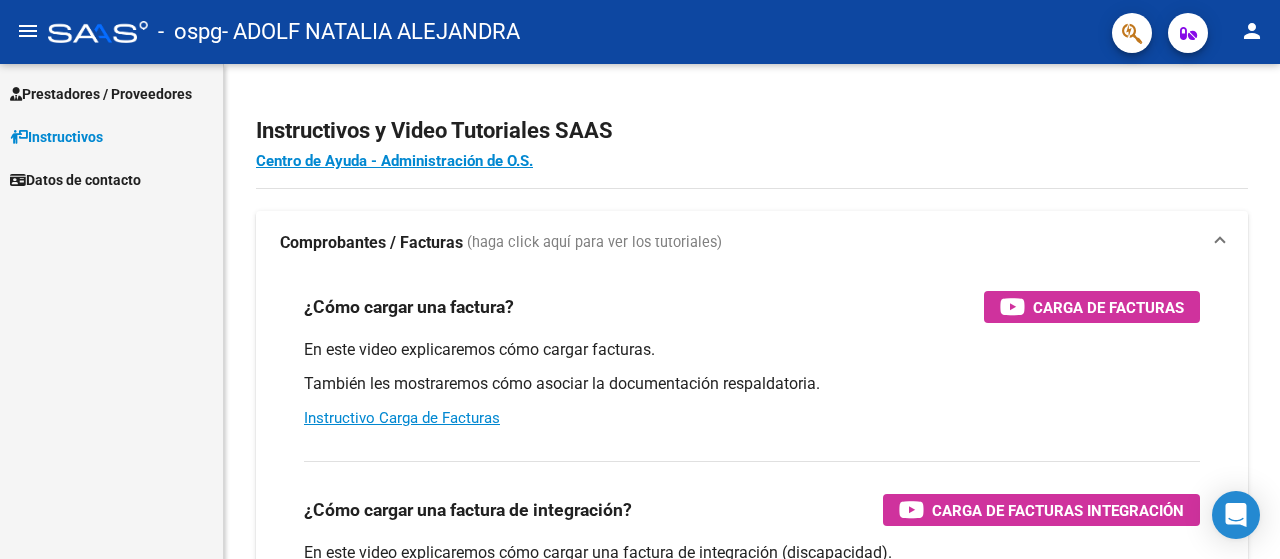 scroll, scrollTop: 0, scrollLeft: 0, axis: both 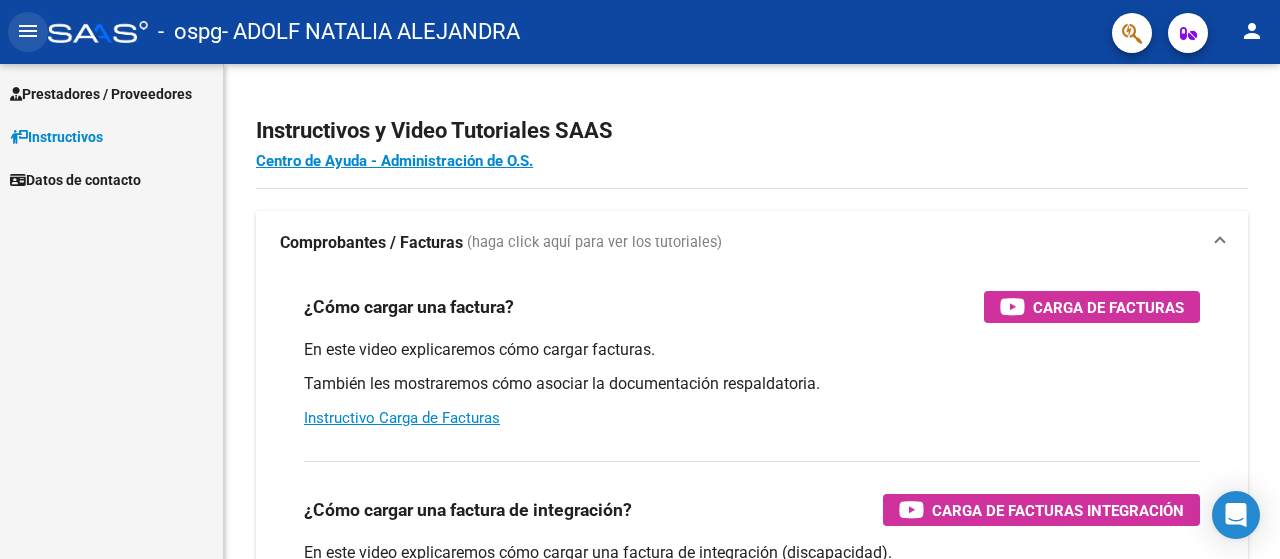 click on "menu" 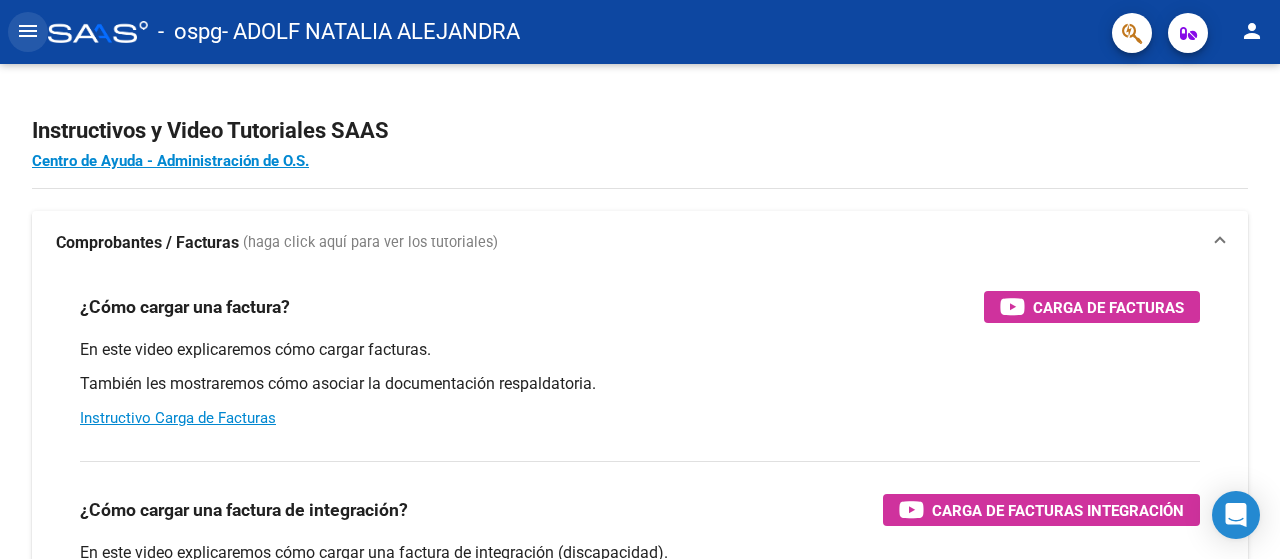 click on "menu" 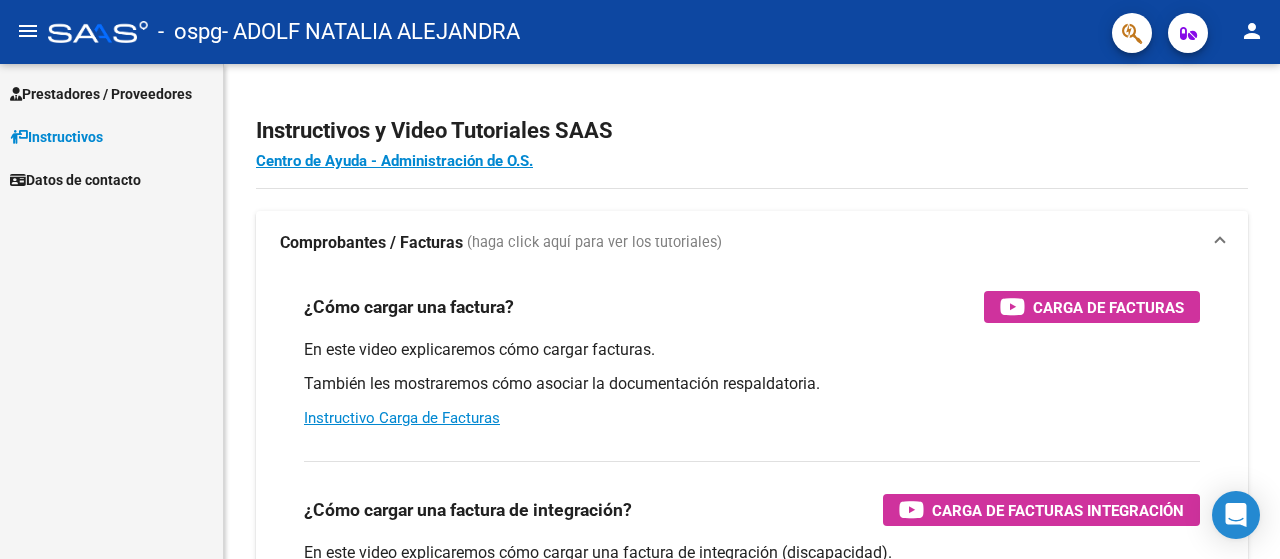 click on "Prestadores / Proveedores" at bounding box center [101, 94] 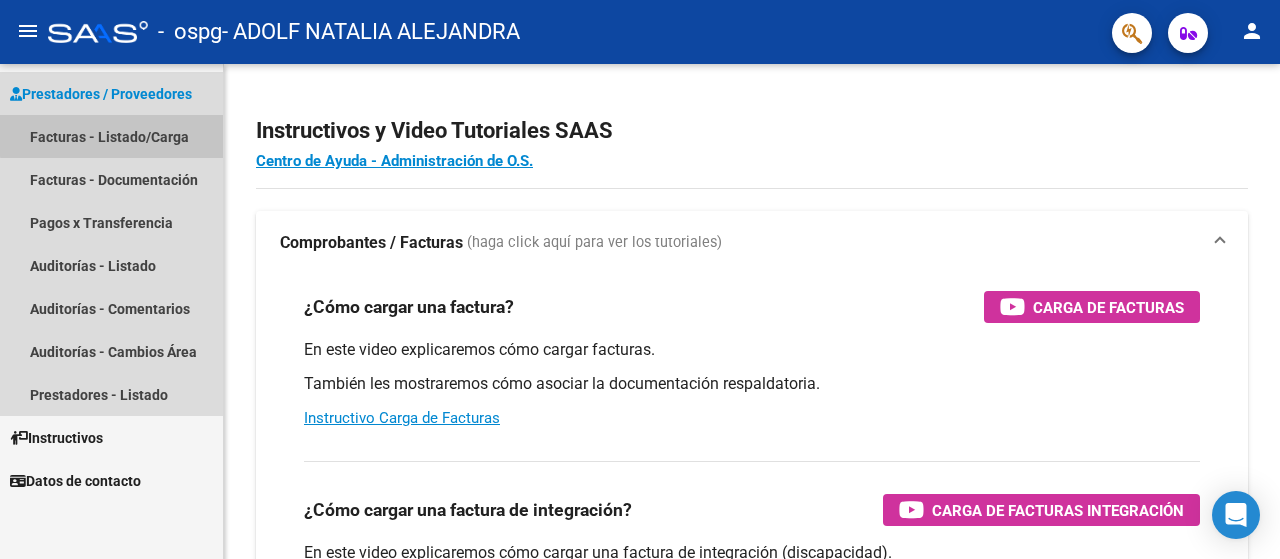 click on "Facturas - Listado/Carga" at bounding box center [111, 136] 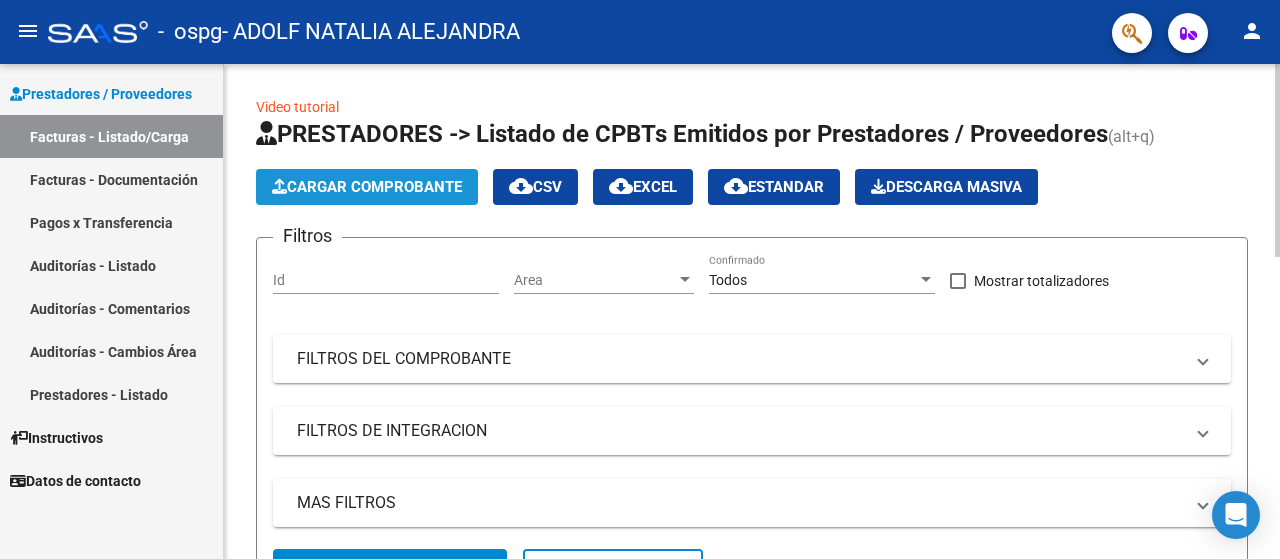 click on "Cargar Comprobante" 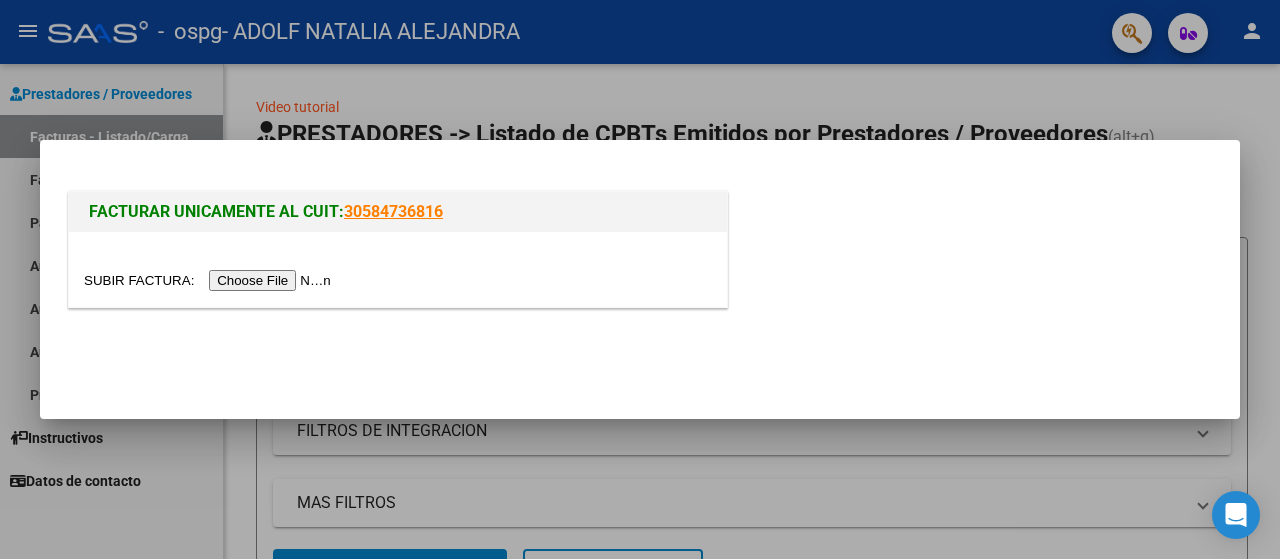 click at bounding box center [210, 280] 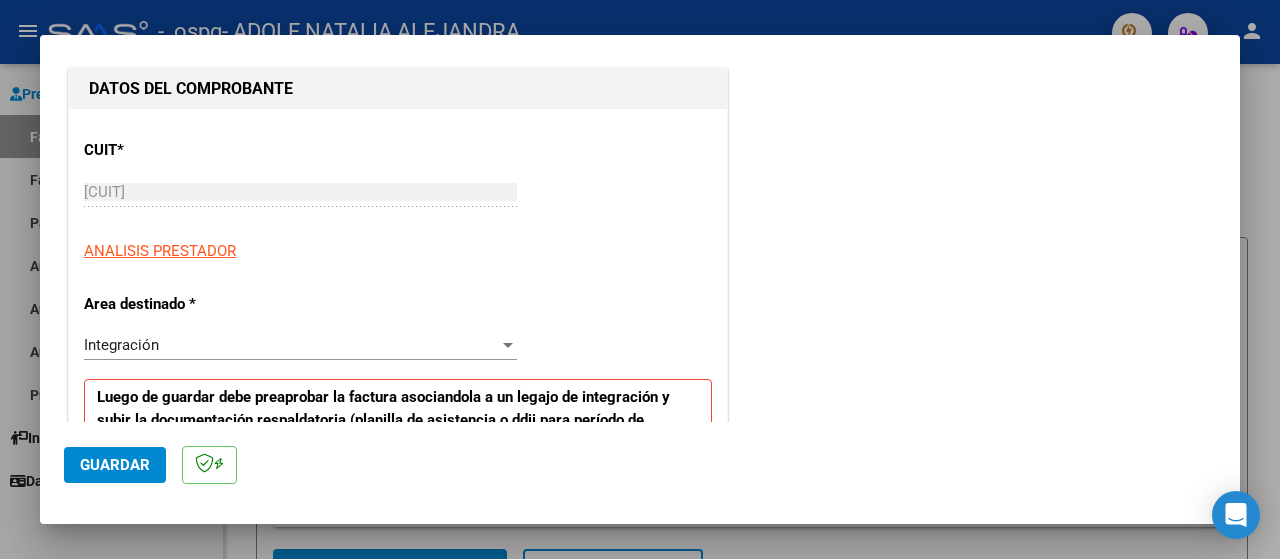 scroll, scrollTop: 300, scrollLeft: 0, axis: vertical 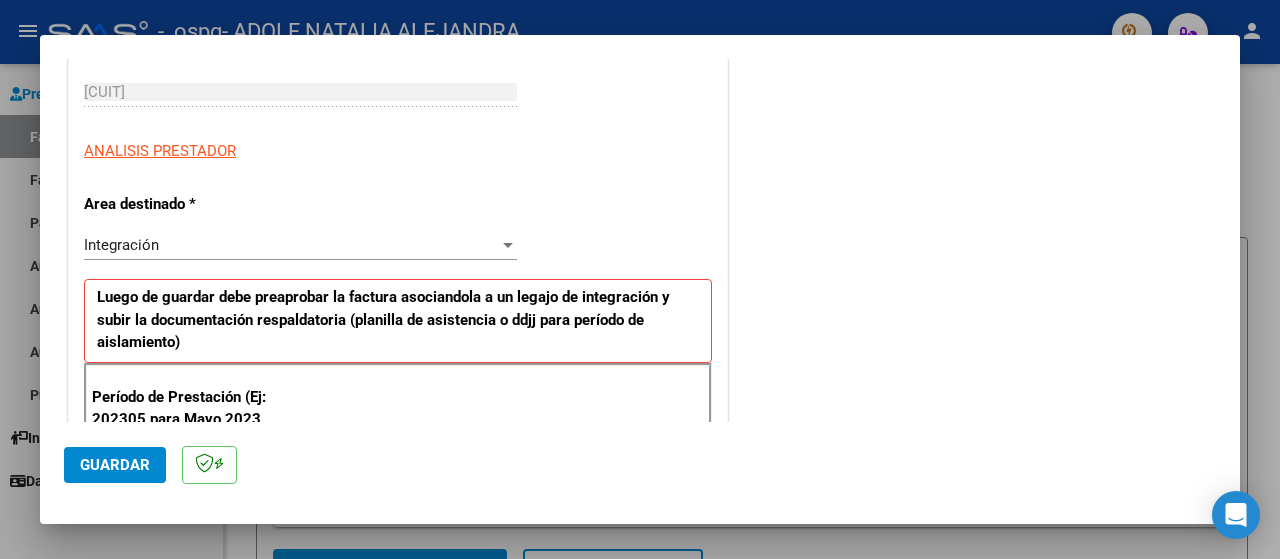 click on "Integración" at bounding box center [291, 245] 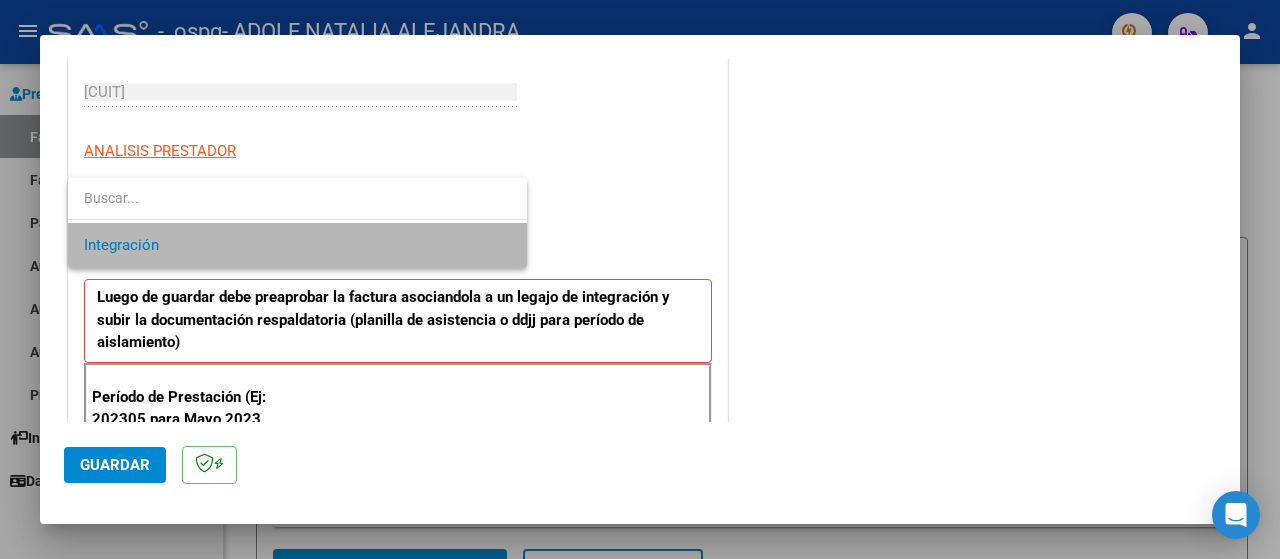 click on "Integración" at bounding box center (297, 245) 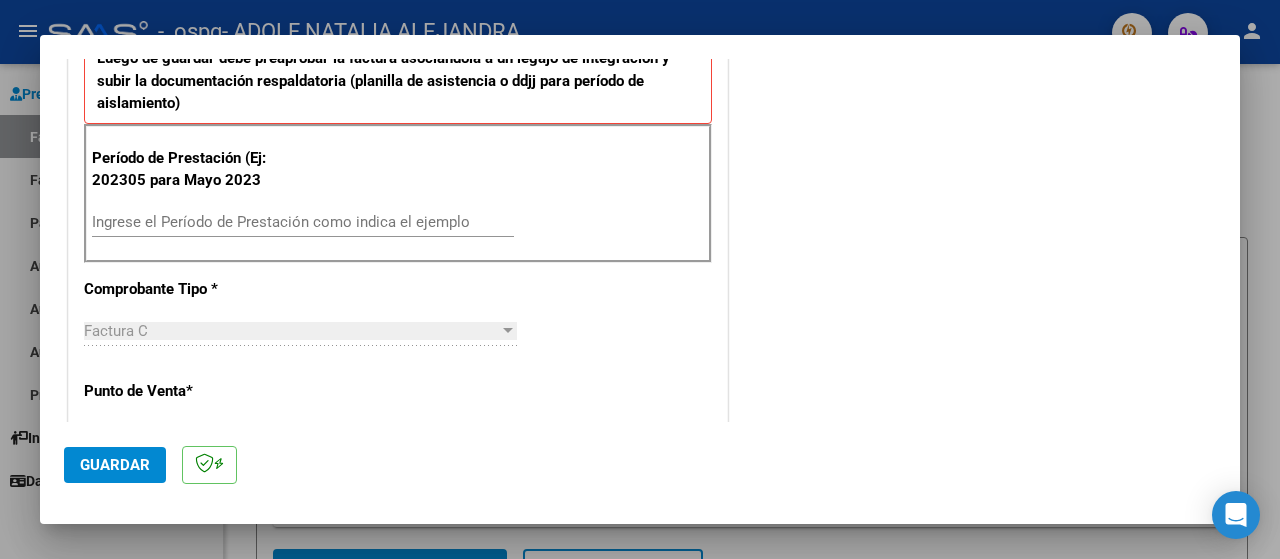 scroll, scrollTop: 600, scrollLeft: 0, axis: vertical 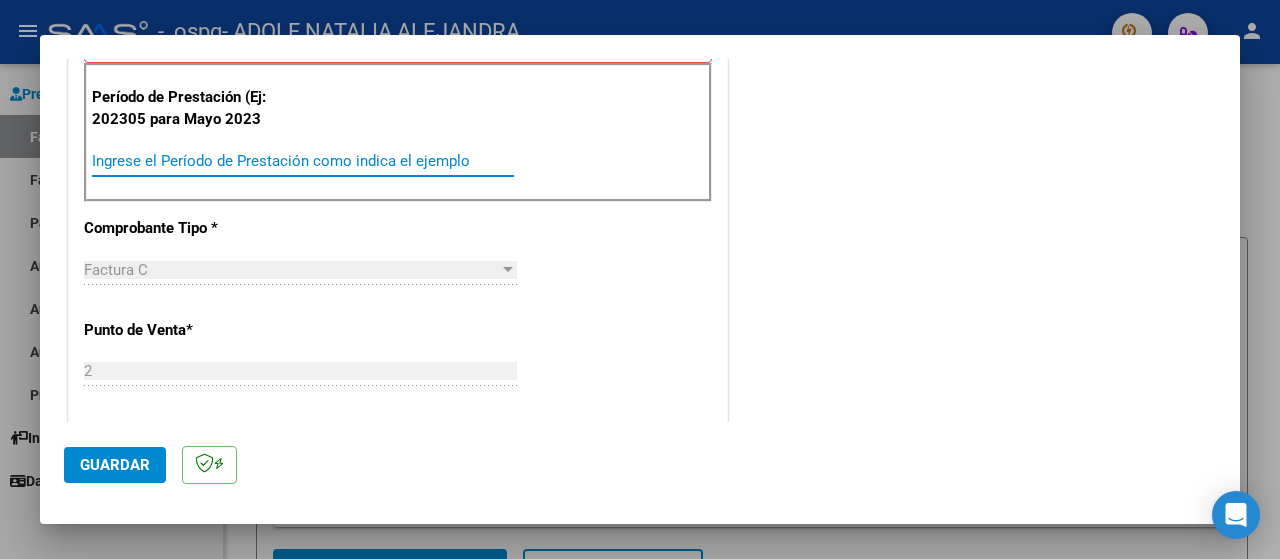 click on "Ingrese el Período de Prestación como indica el ejemplo" at bounding box center (303, 161) 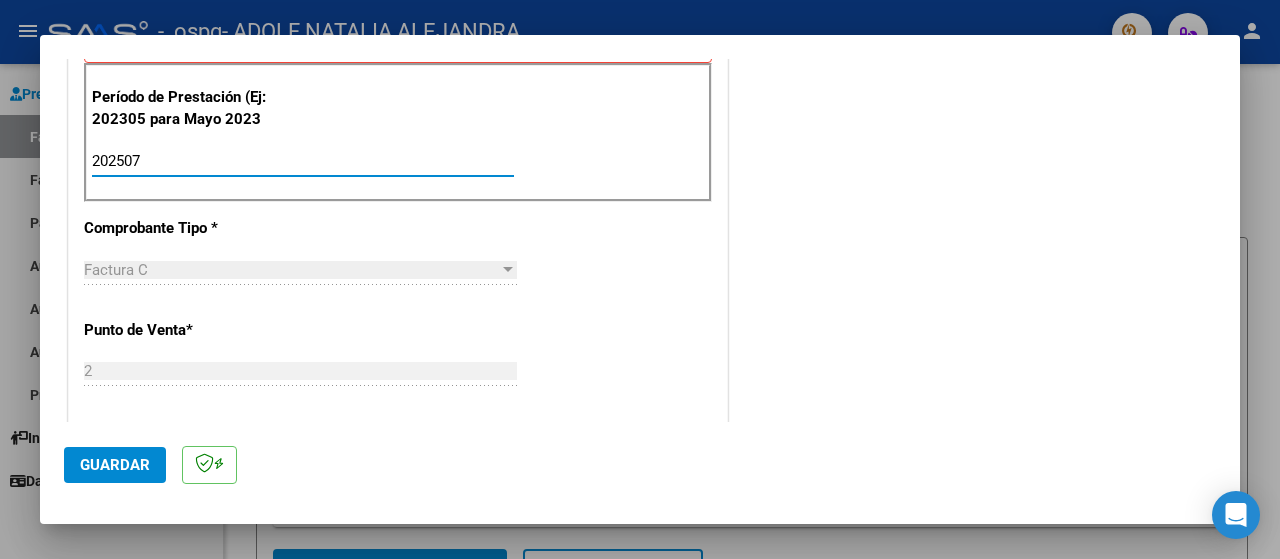type on "202507" 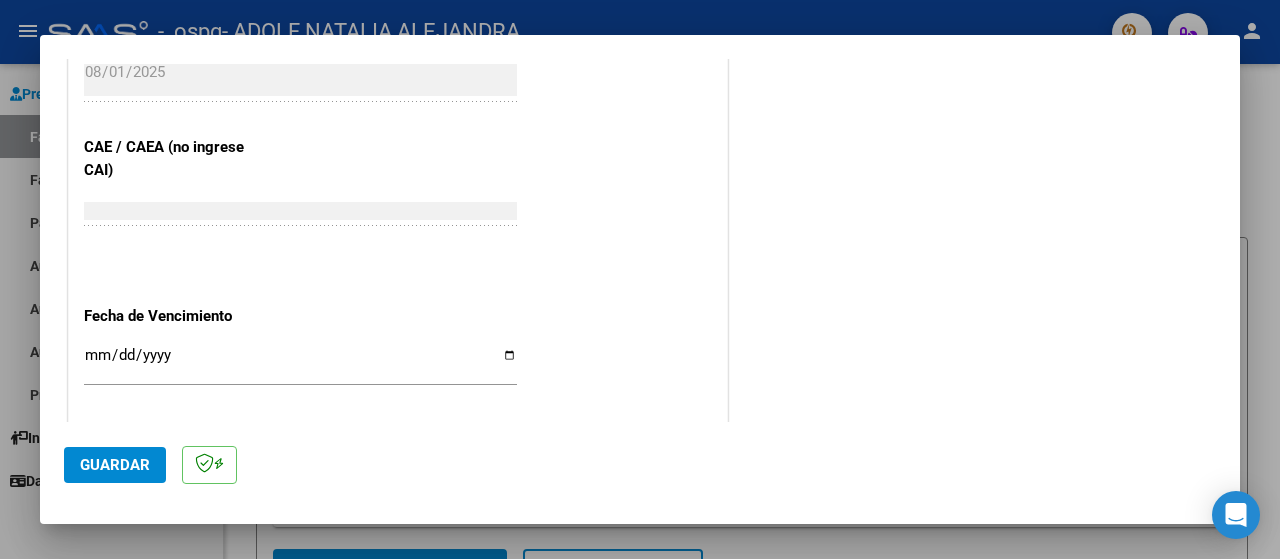 scroll, scrollTop: 1300, scrollLeft: 0, axis: vertical 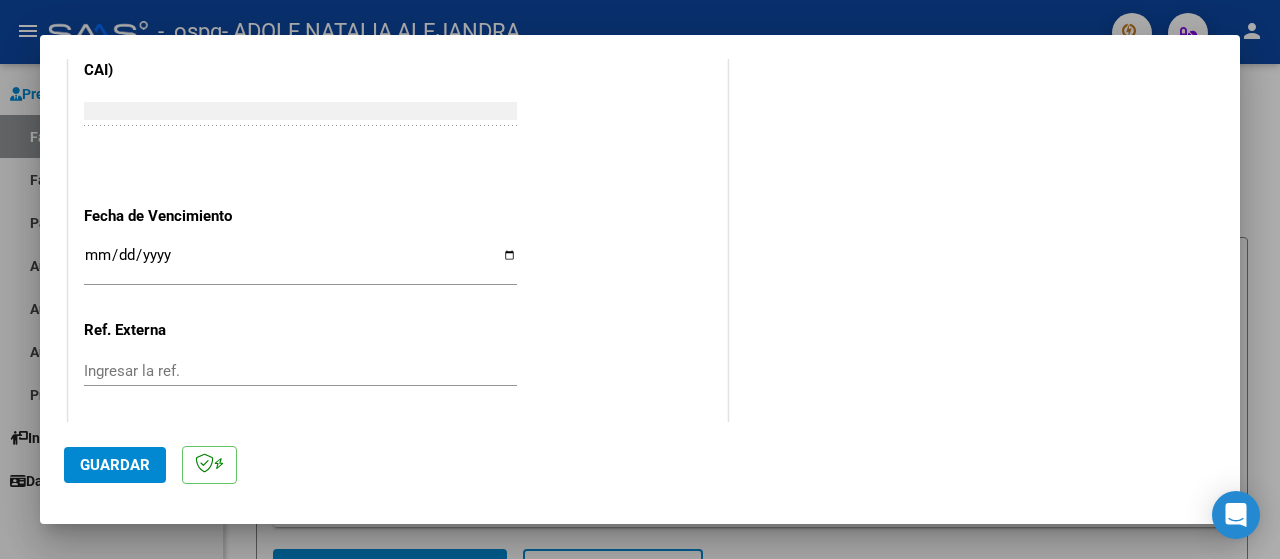 click on "Ingresar la fecha" at bounding box center [300, 263] 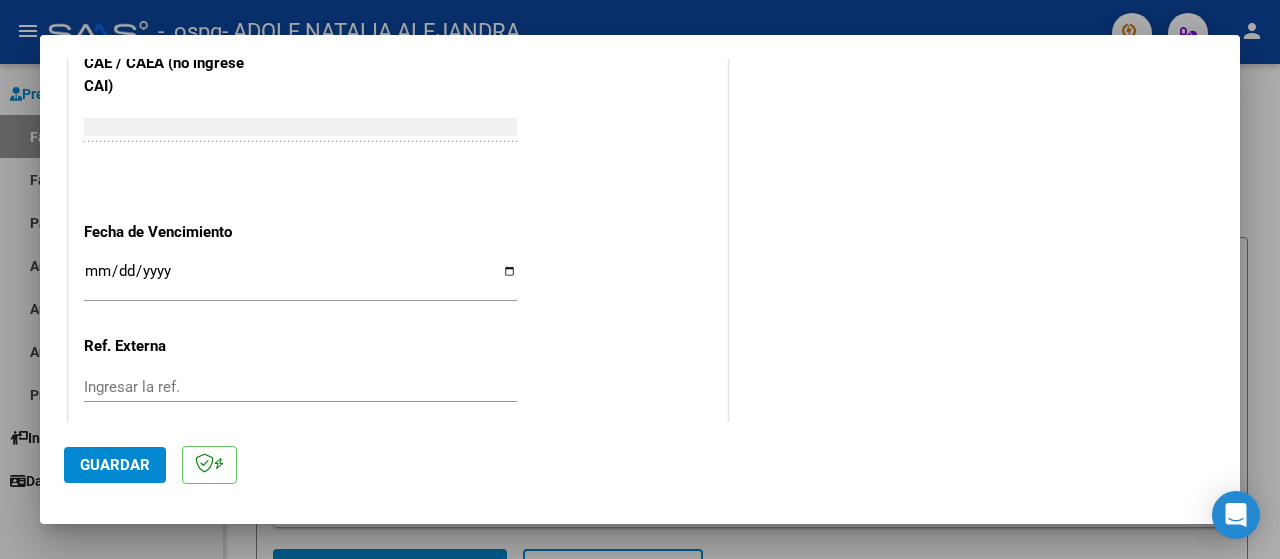 scroll, scrollTop: 1300, scrollLeft: 0, axis: vertical 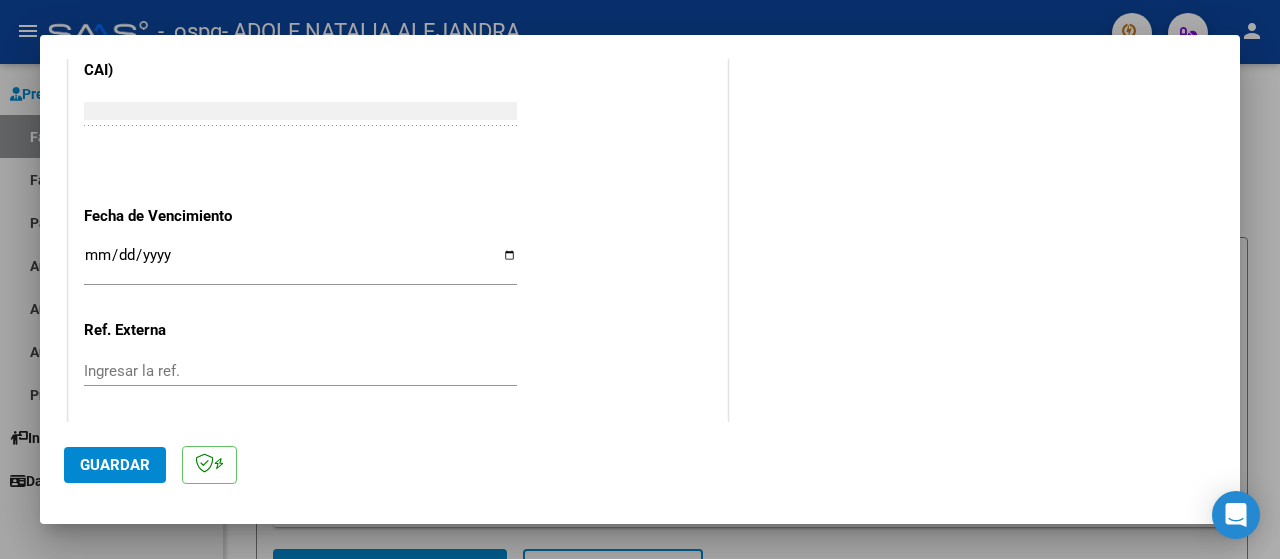 click on "Ingresar la fecha" at bounding box center [300, 263] 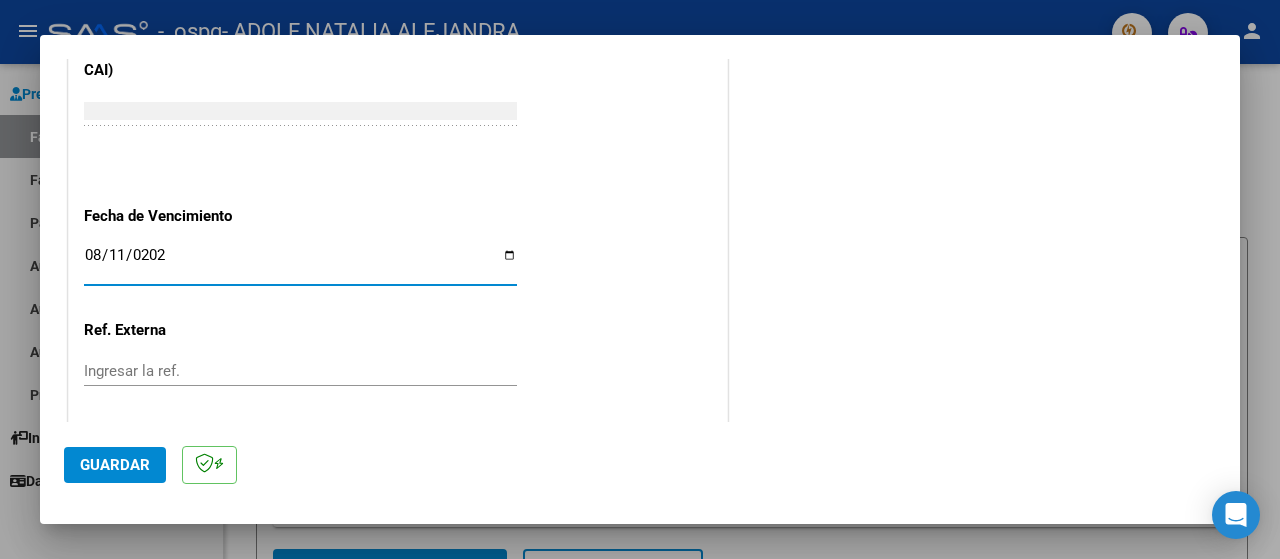 type on "2025-08-11" 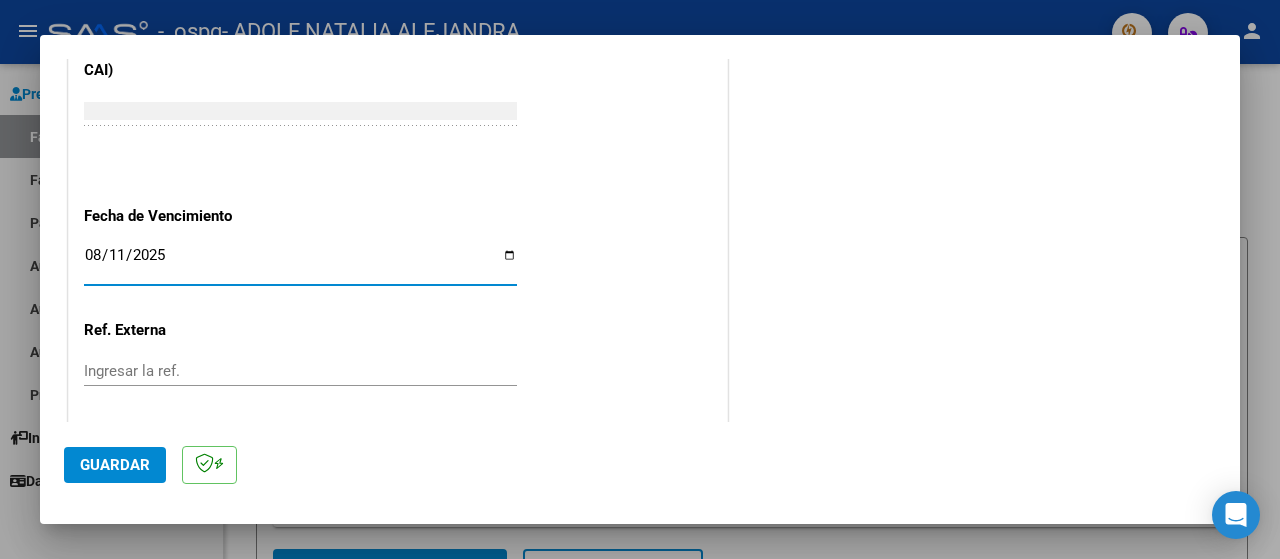 click on "[DATE] Ingresar la fecha" 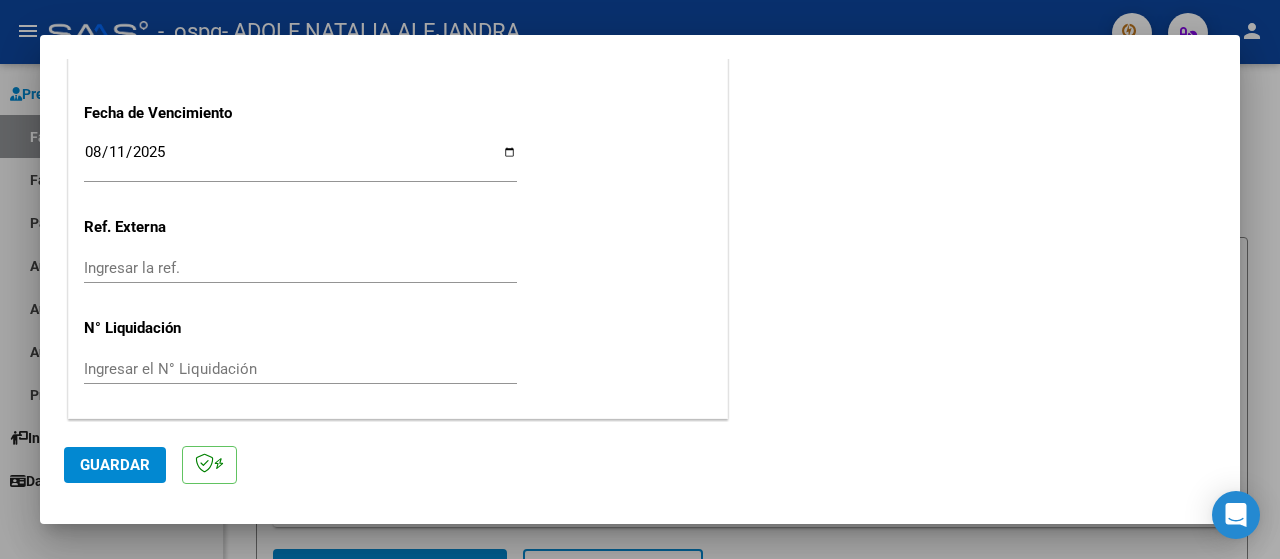 scroll, scrollTop: 1404, scrollLeft: 0, axis: vertical 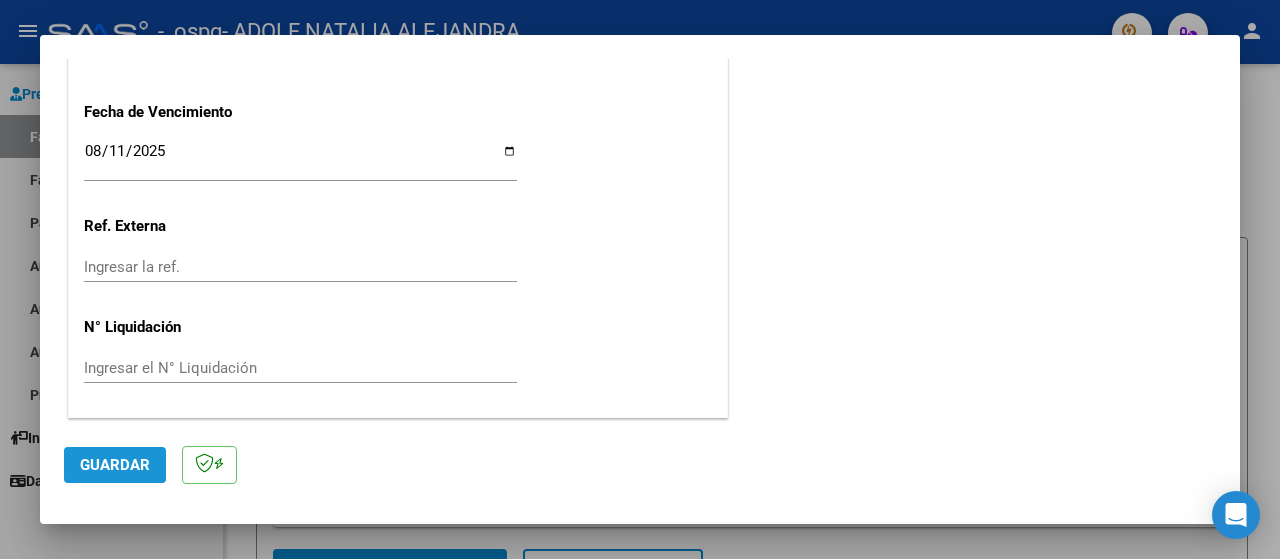 click on "Guardar" 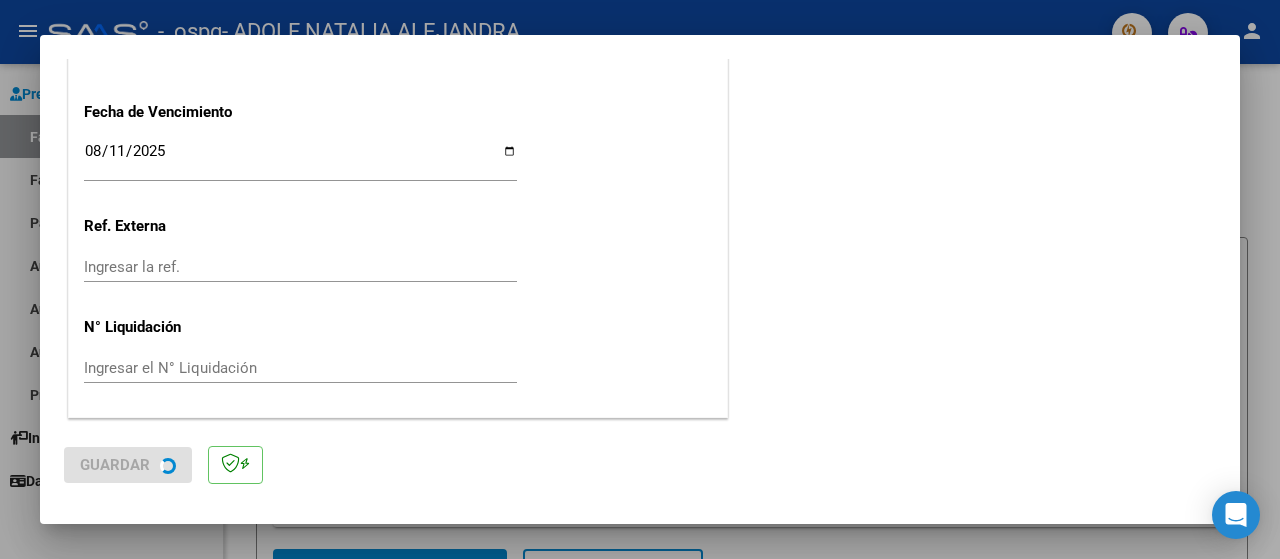 scroll, scrollTop: 0, scrollLeft: 0, axis: both 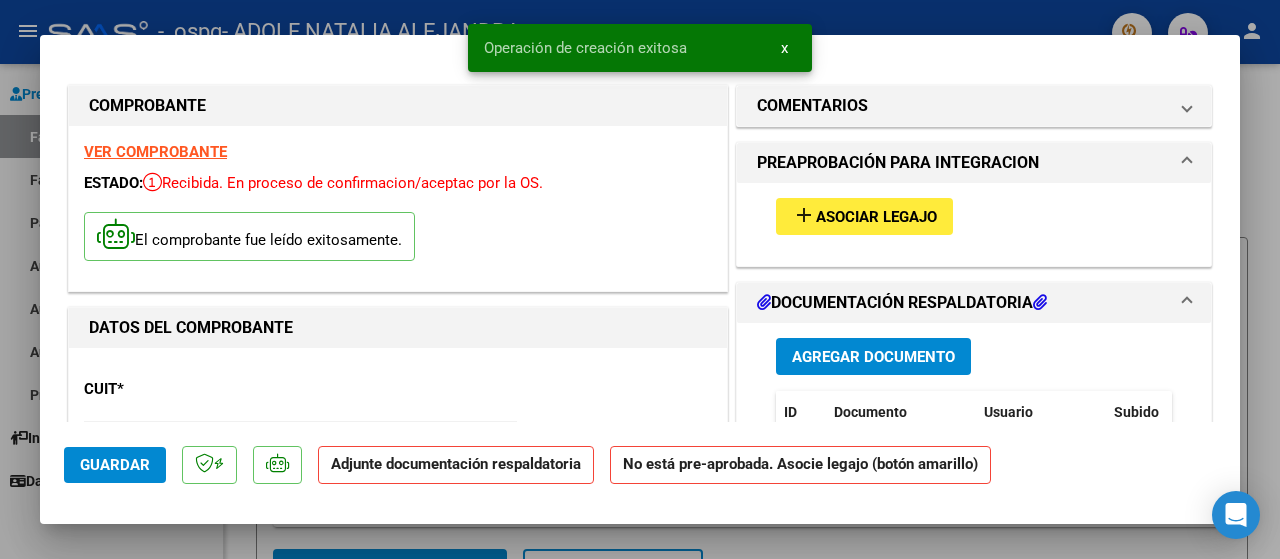 click on "Asociar Legajo" at bounding box center (876, 217) 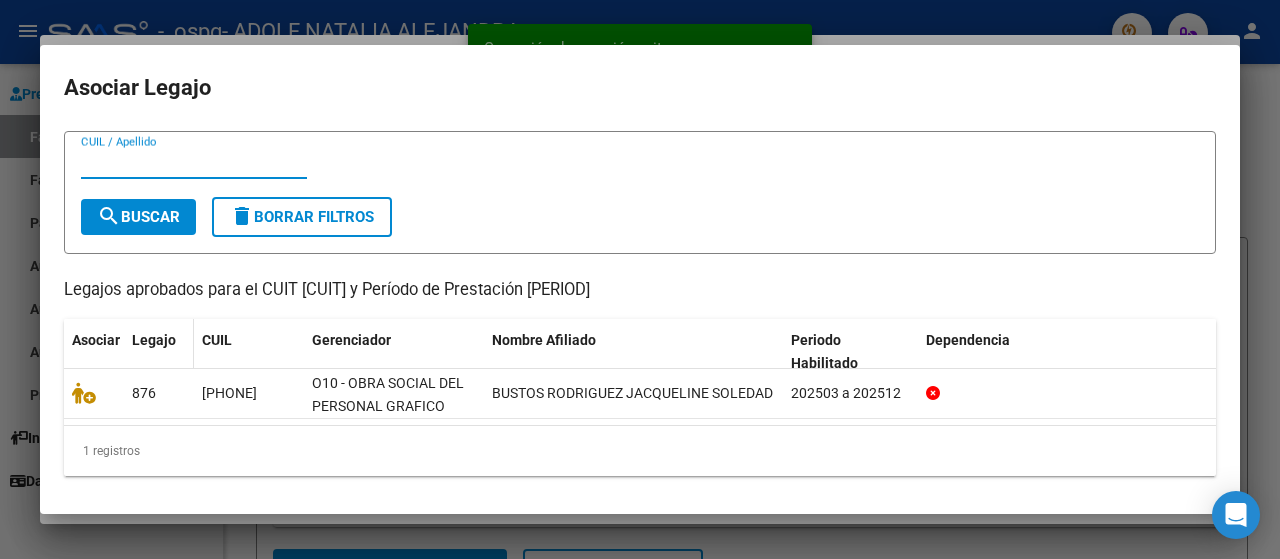 scroll, scrollTop: 47, scrollLeft: 0, axis: vertical 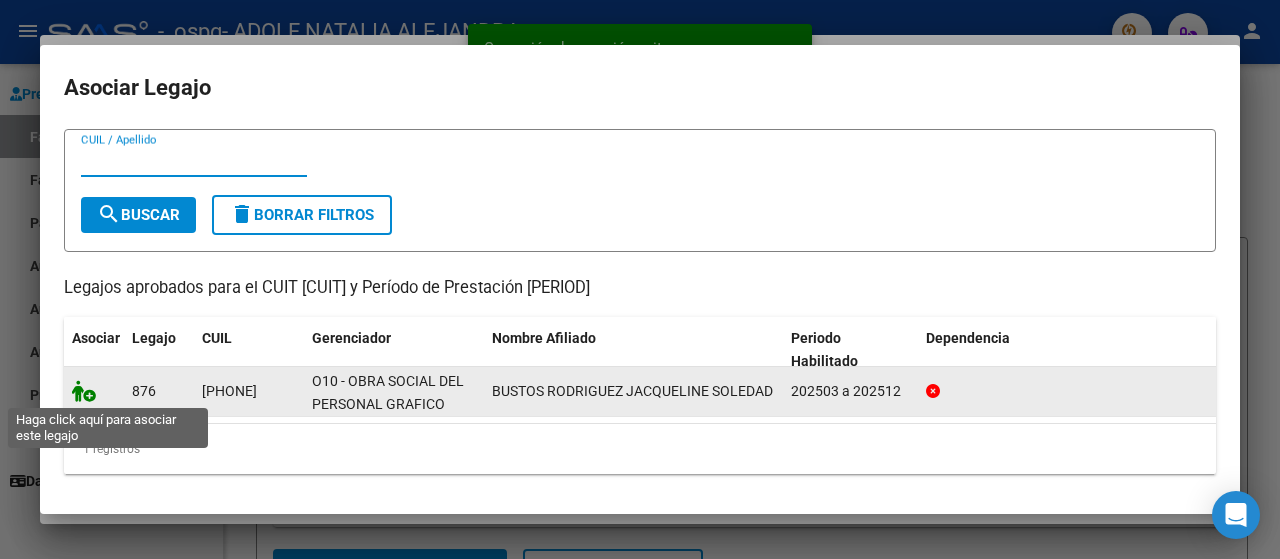 click 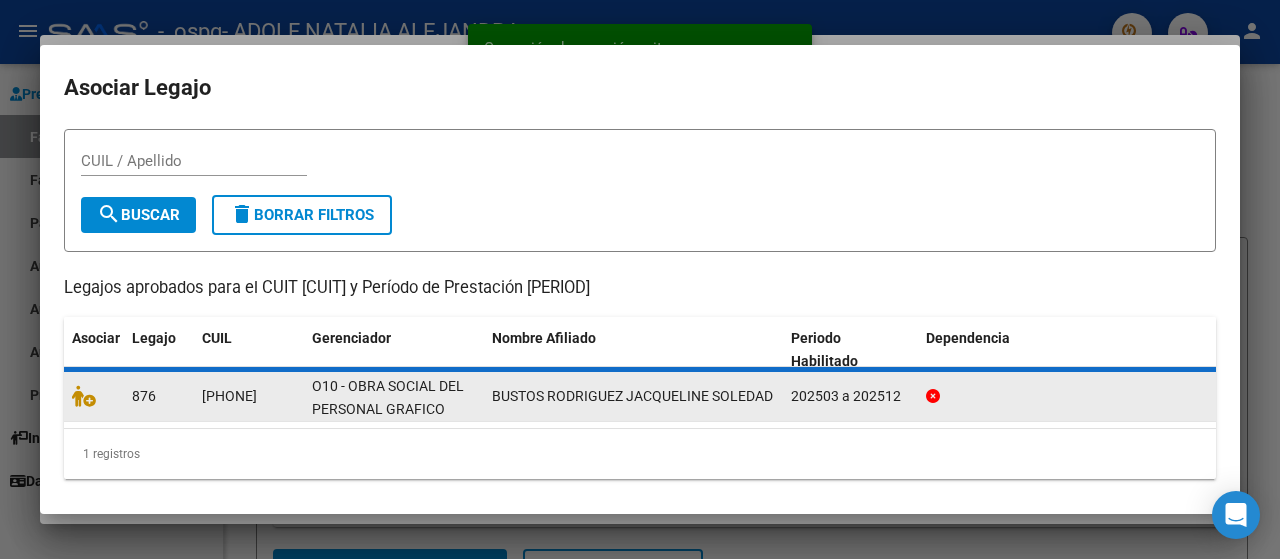 scroll, scrollTop: 0, scrollLeft: 0, axis: both 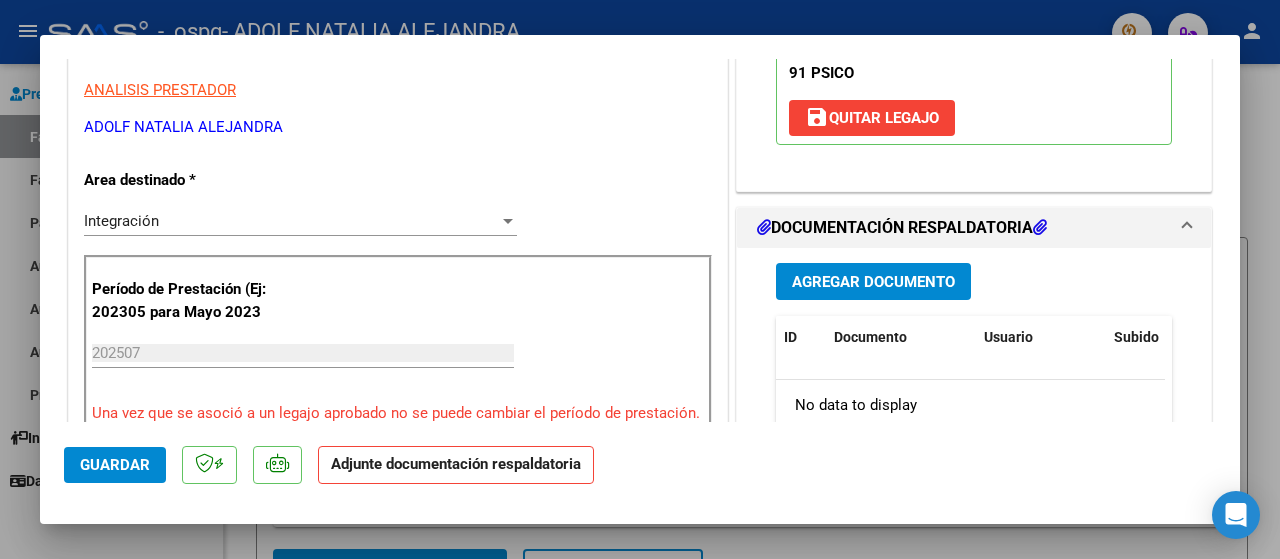 click on "Agregar Documento" at bounding box center (873, 282) 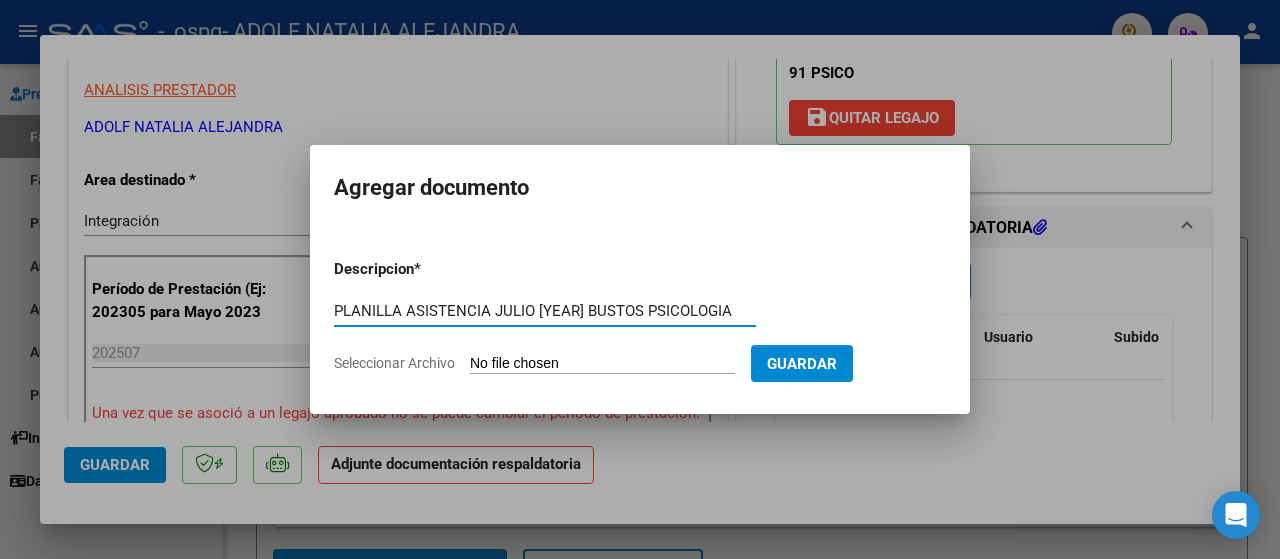 drag, startPoint x: 719, startPoint y: 310, endPoint x: 322, endPoint y: 303, distance: 397.0617 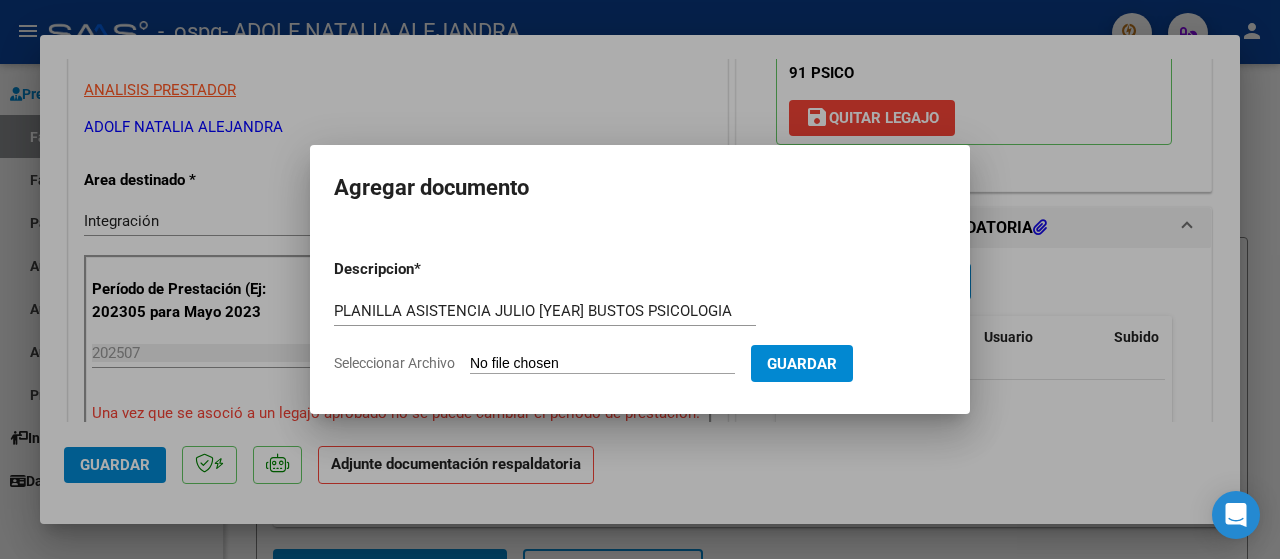 click on "Seleccionar Archivo" at bounding box center [602, 364] 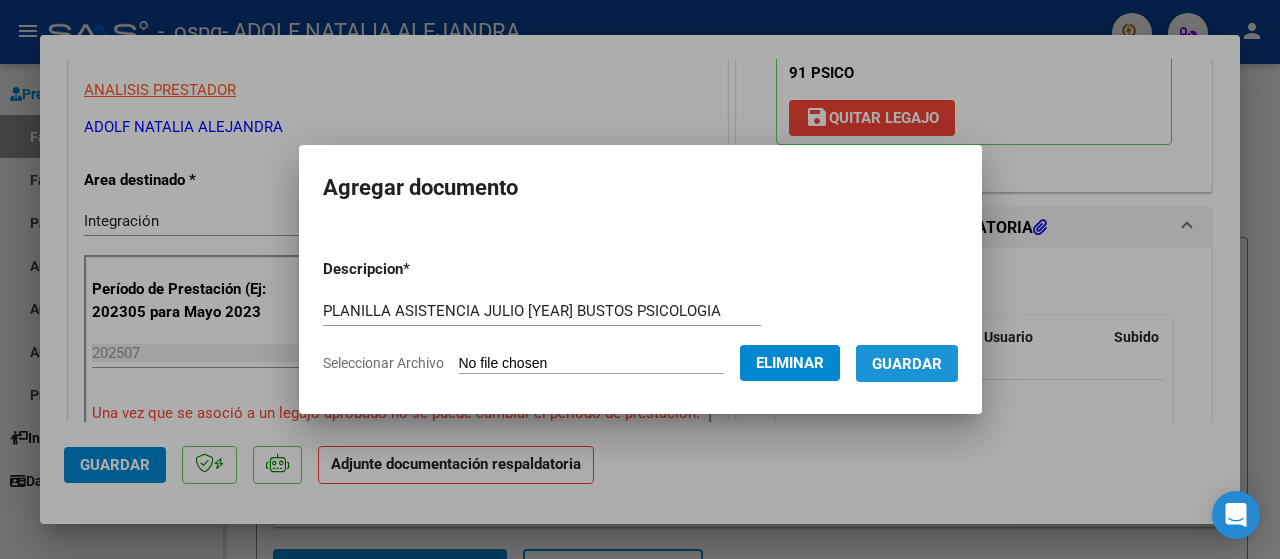 click on "Guardar" at bounding box center [907, 364] 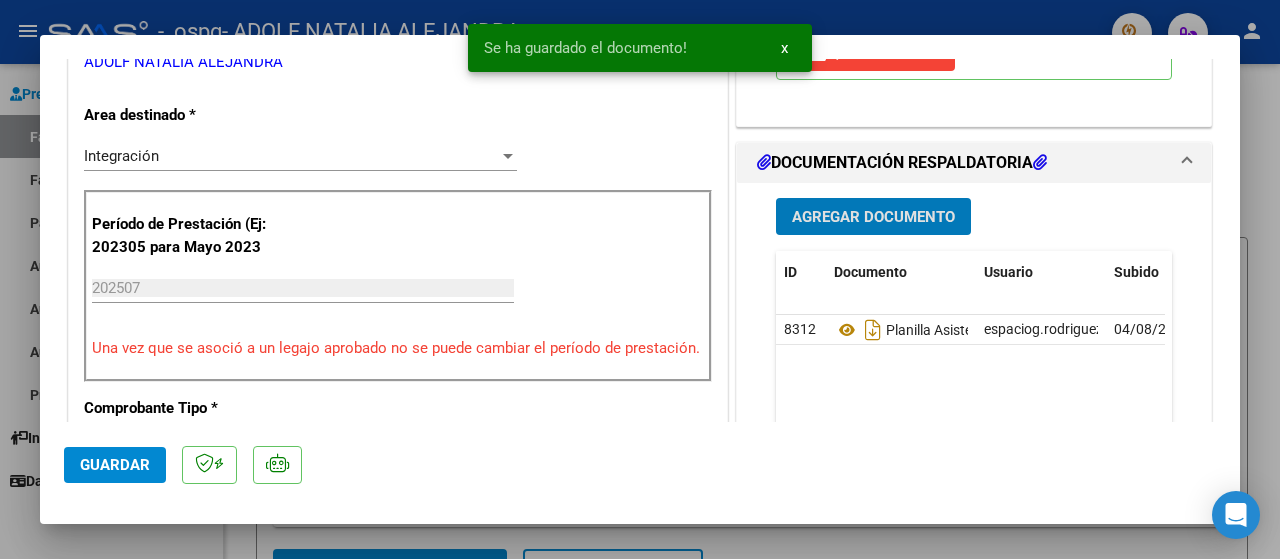 scroll, scrollTop: 500, scrollLeft: 0, axis: vertical 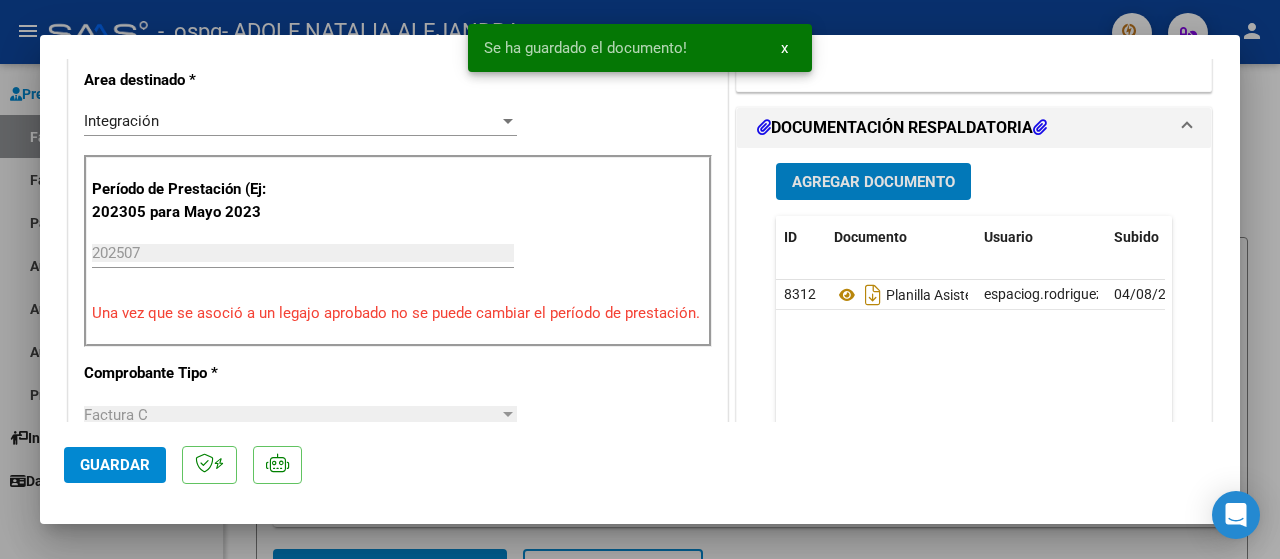 click on "Agregar Documento" at bounding box center (873, 182) 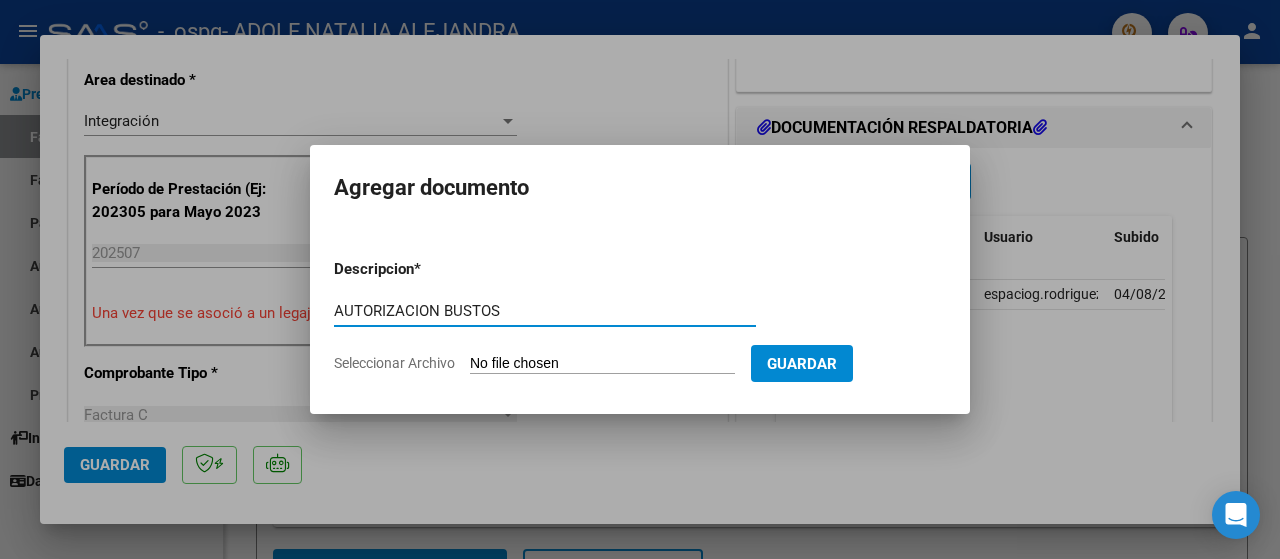 type on "AUTORIZACION BUSTOS" 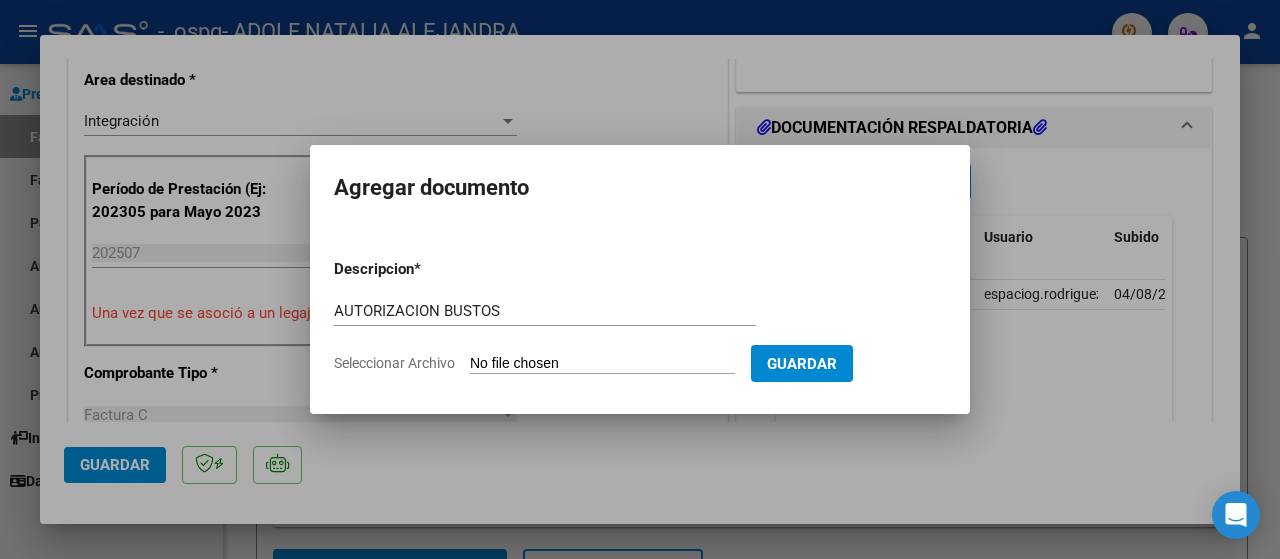 type on "C:\fakepath\AUTORIZACION BUSTOS JACQUELINE -MARZO A DICIEMBRE [YEAR].pdf" 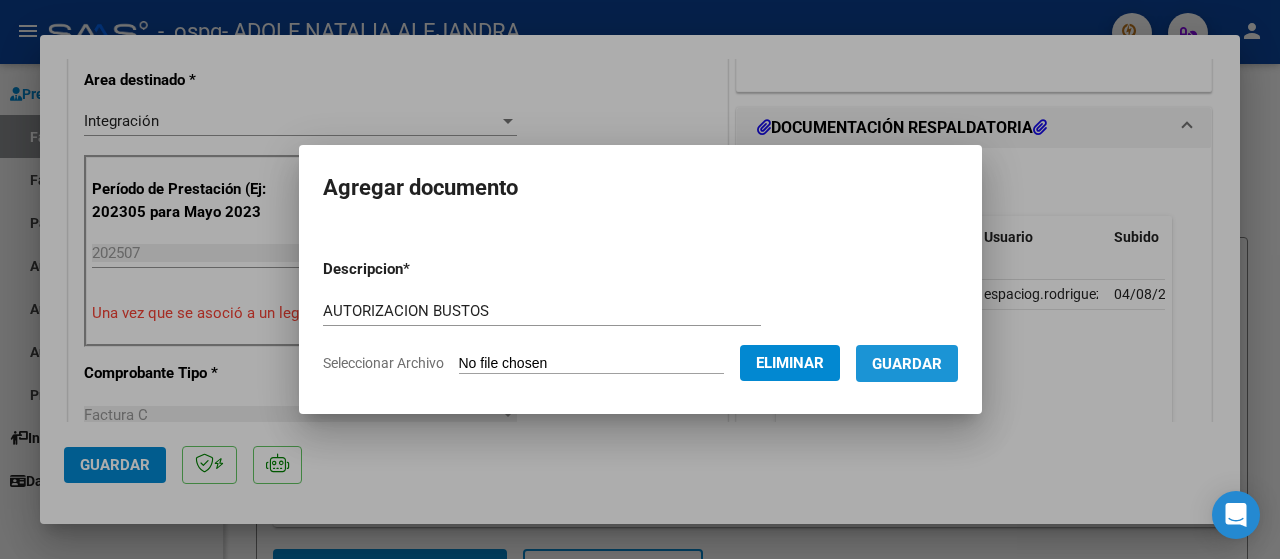 click on "Guardar" at bounding box center (907, 363) 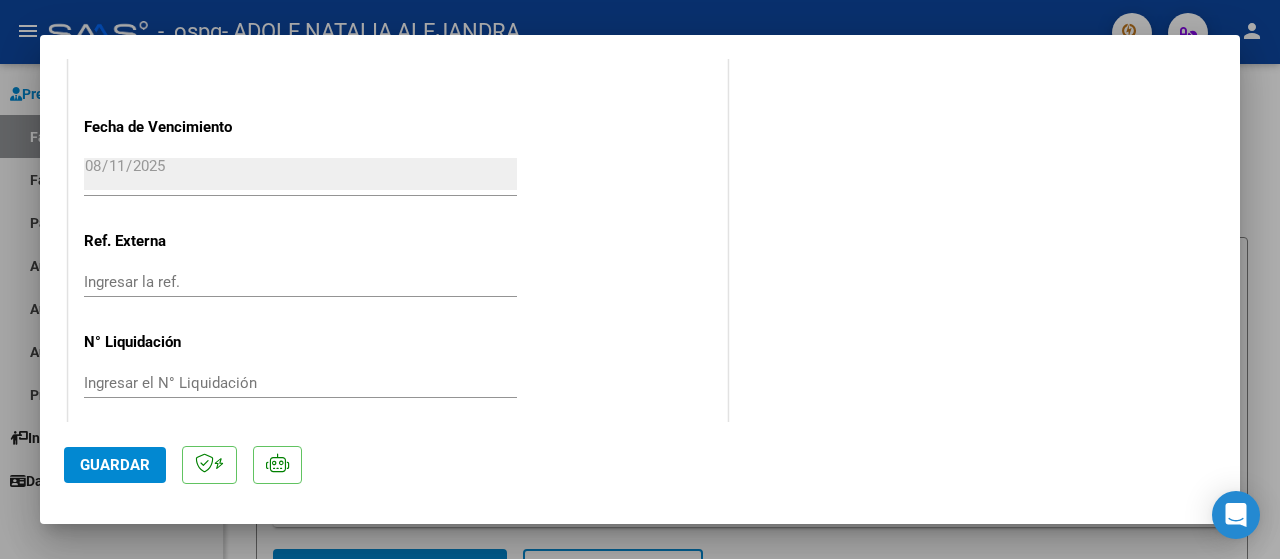 scroll, scrollTop: 1449, scrollLeft: 0, axis: vertical 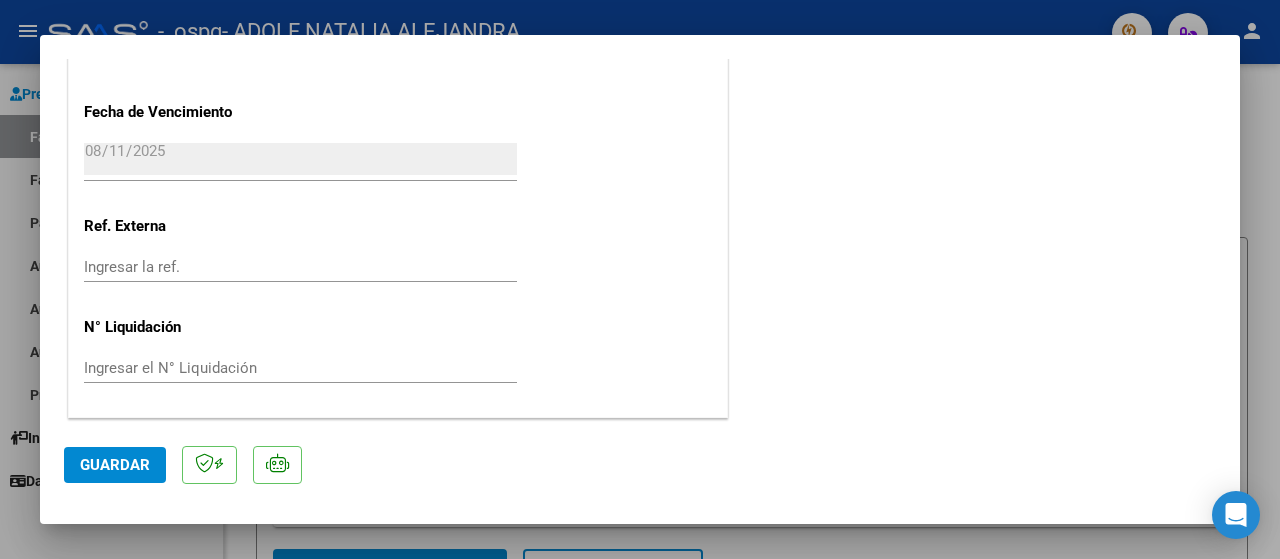 click on "Guardar" 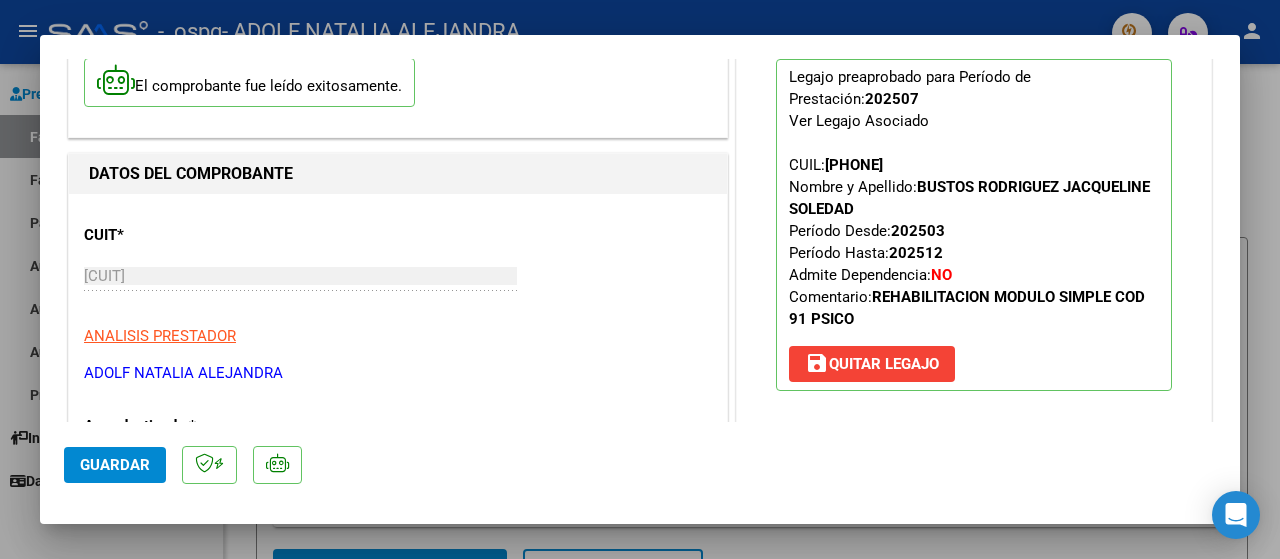 scroll, scrollTop: 0, scrollLeft: 0, axis: both 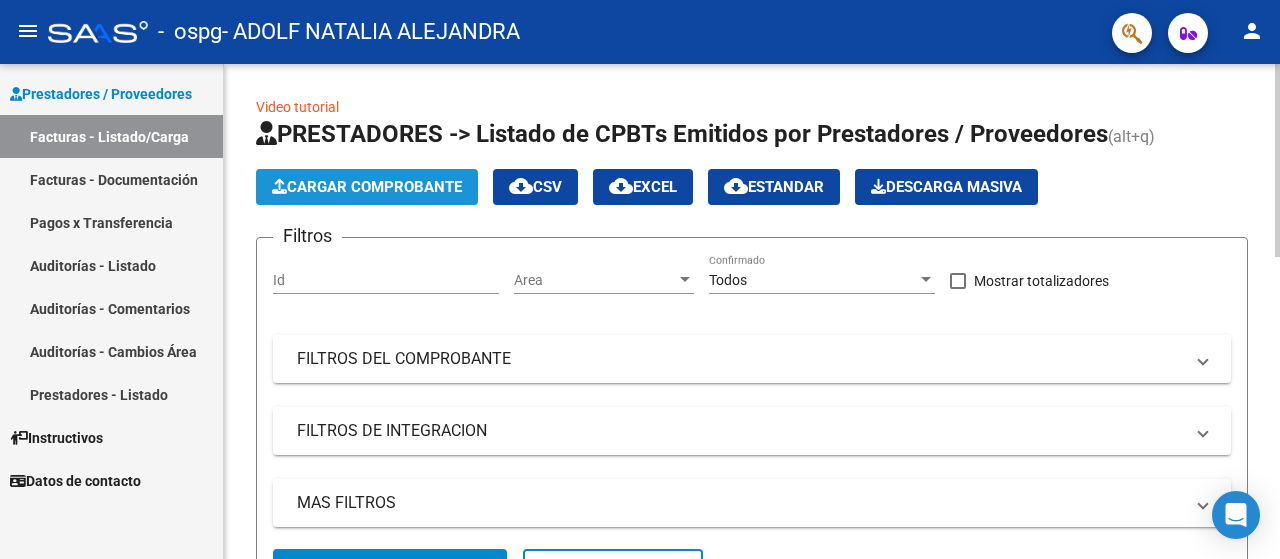 click on "Cargar Comprobante" 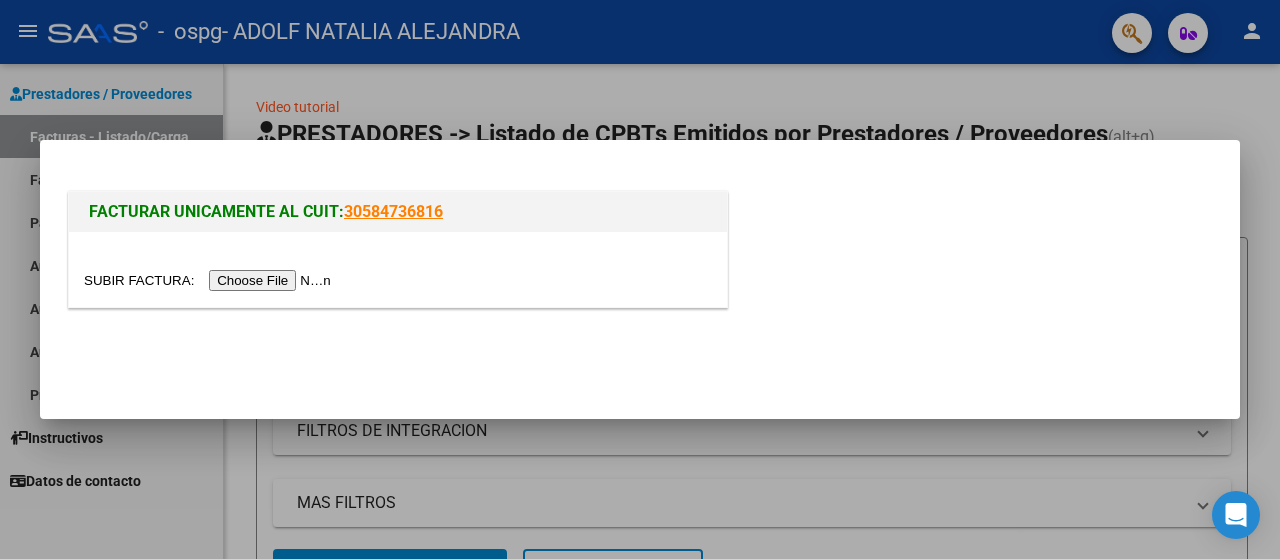 click at bounding box center (210, 280) 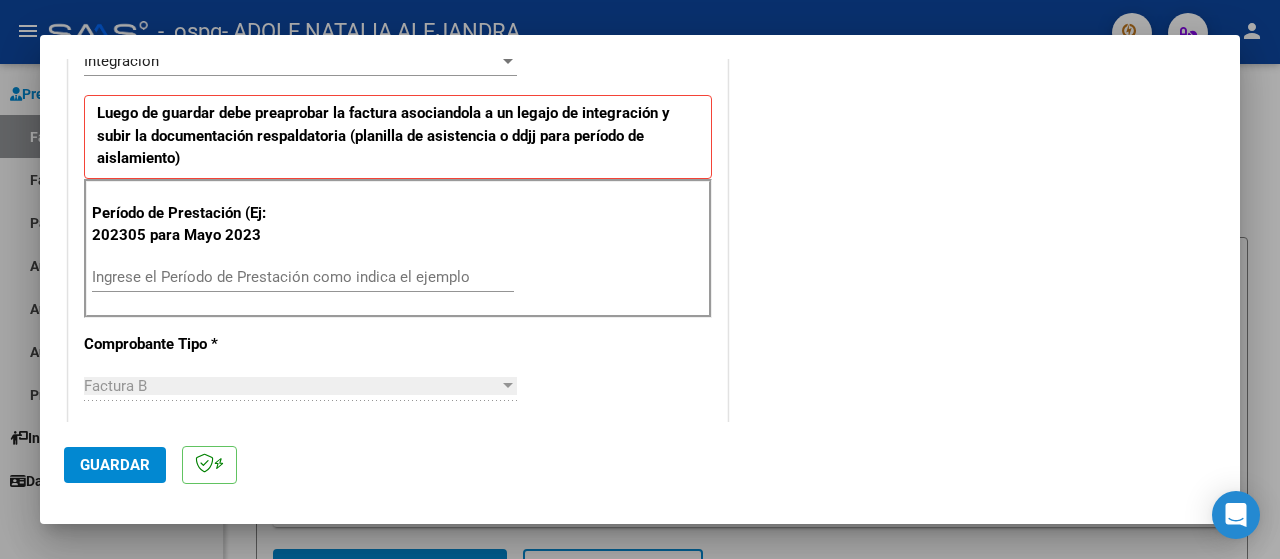 scroll, scrollTop: 500, scrollLeft: 0, axis: vertical 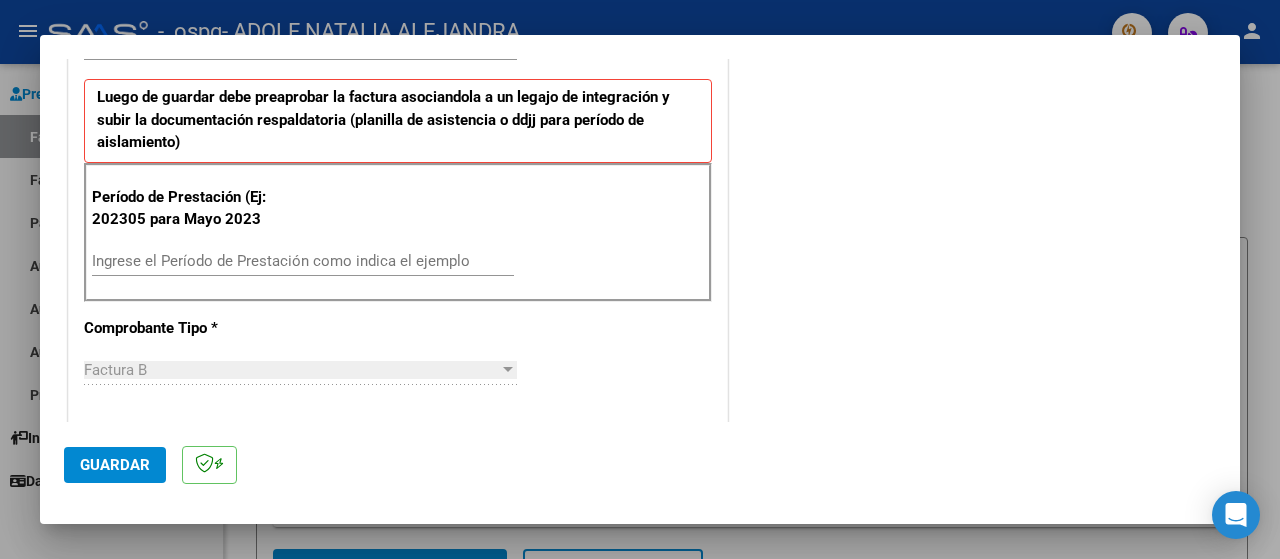 click on "Ingrese el Período de Prestación como indica el ejemplo" at bounding box center [303, 261] 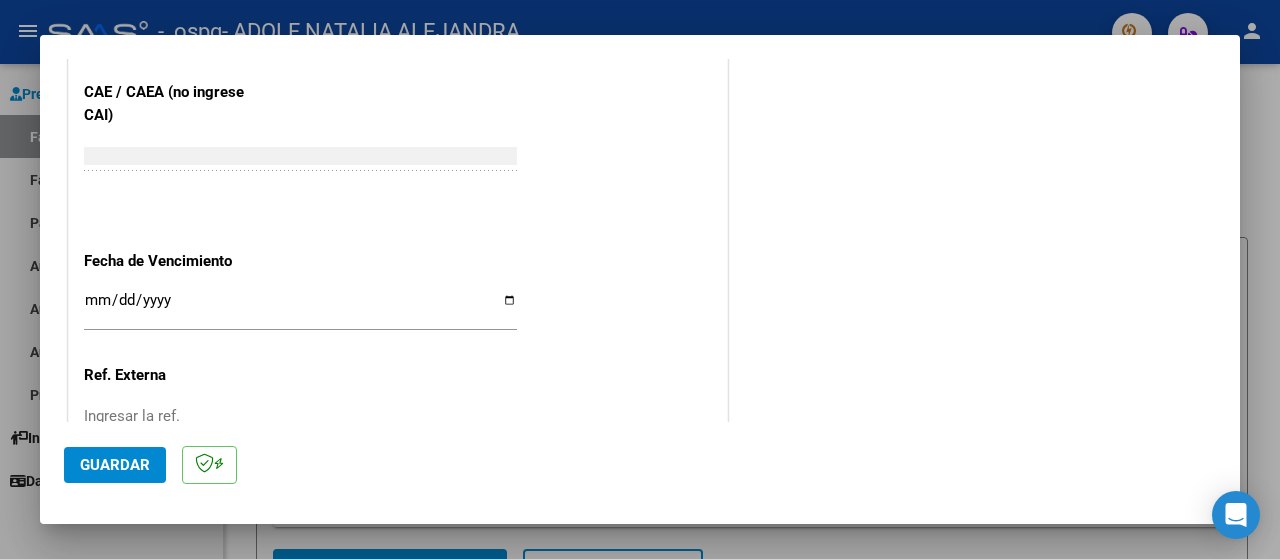 scroll, scrollTop: 1300, scrollLeft: 0, axis: vertical 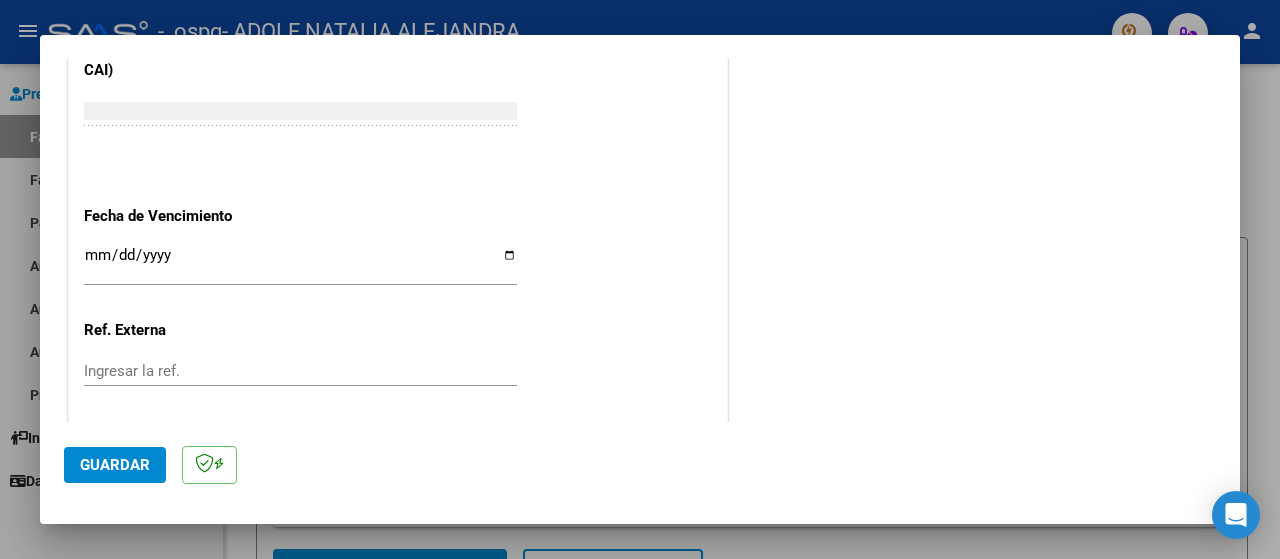 type on "202507" 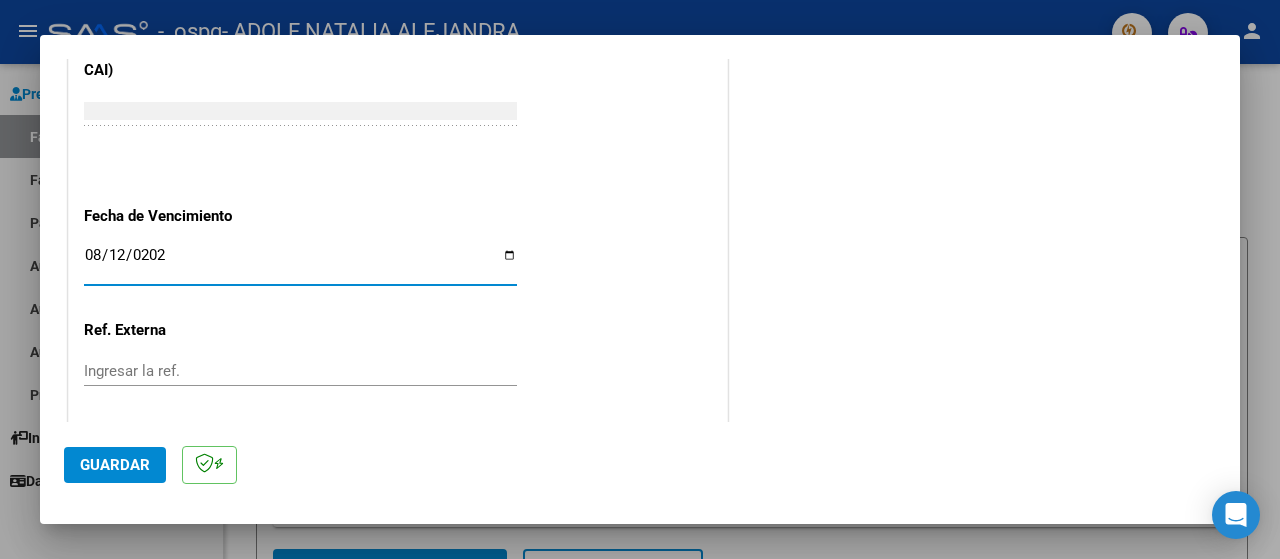 type on "2025-08-12" 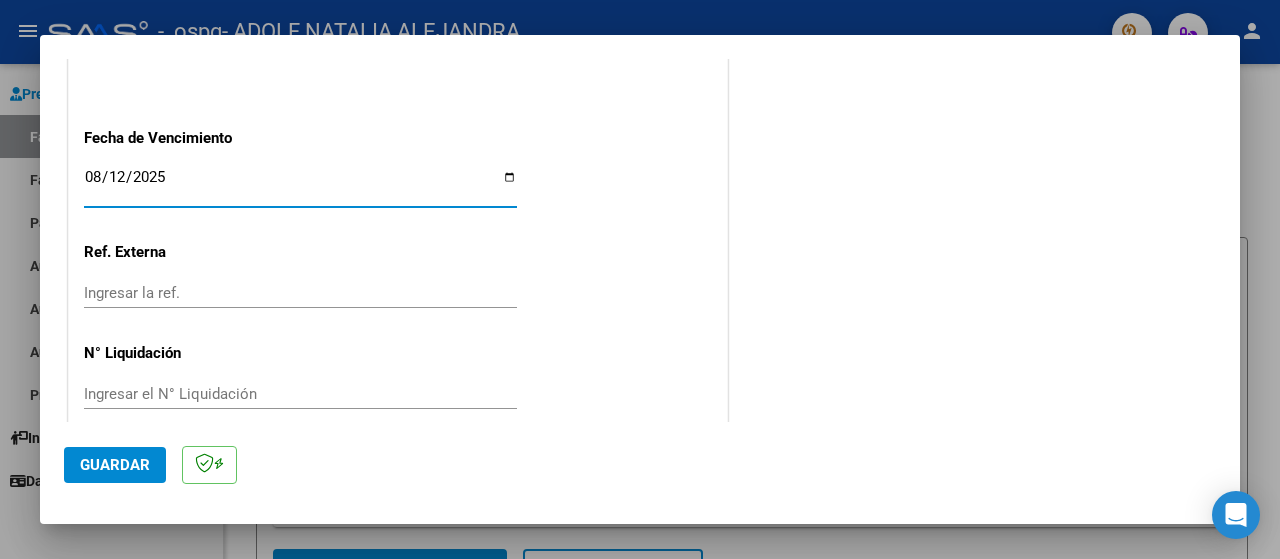 scroll, scrollTop: 1400, scrollLeft: 0, axis: vertical 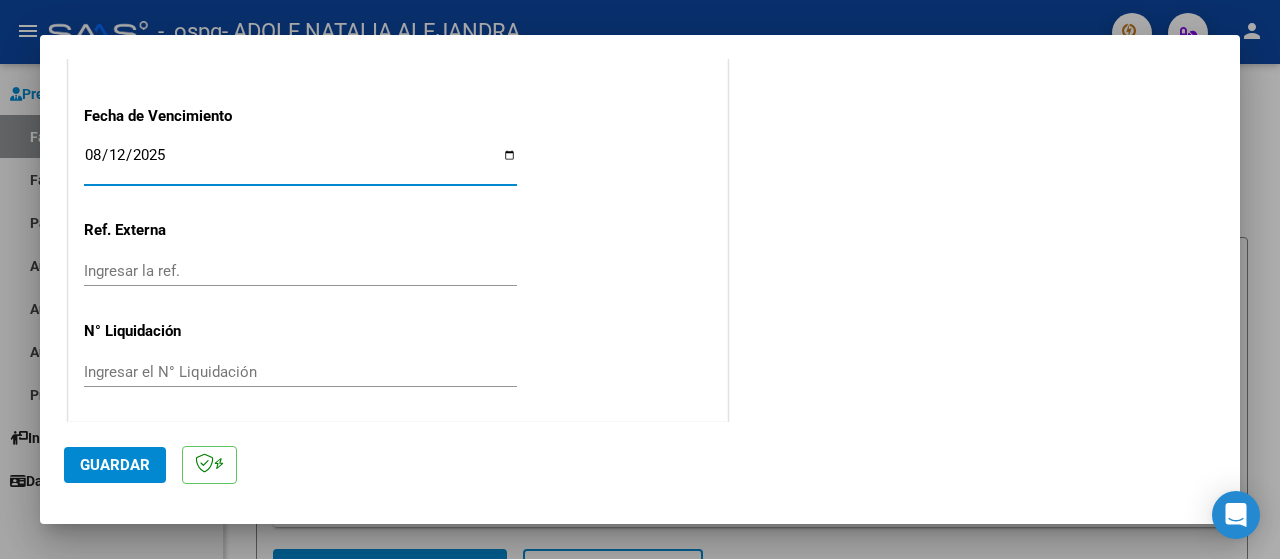 click on "Guardar" 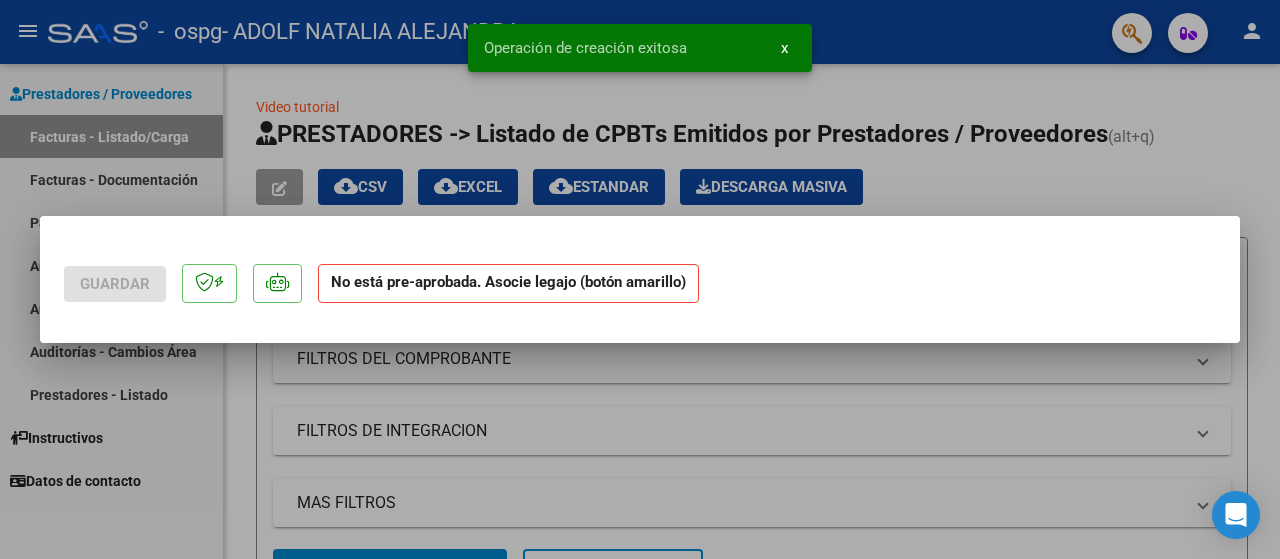scroll, scrollTop: 0, scrollLeft: 0, axis: both 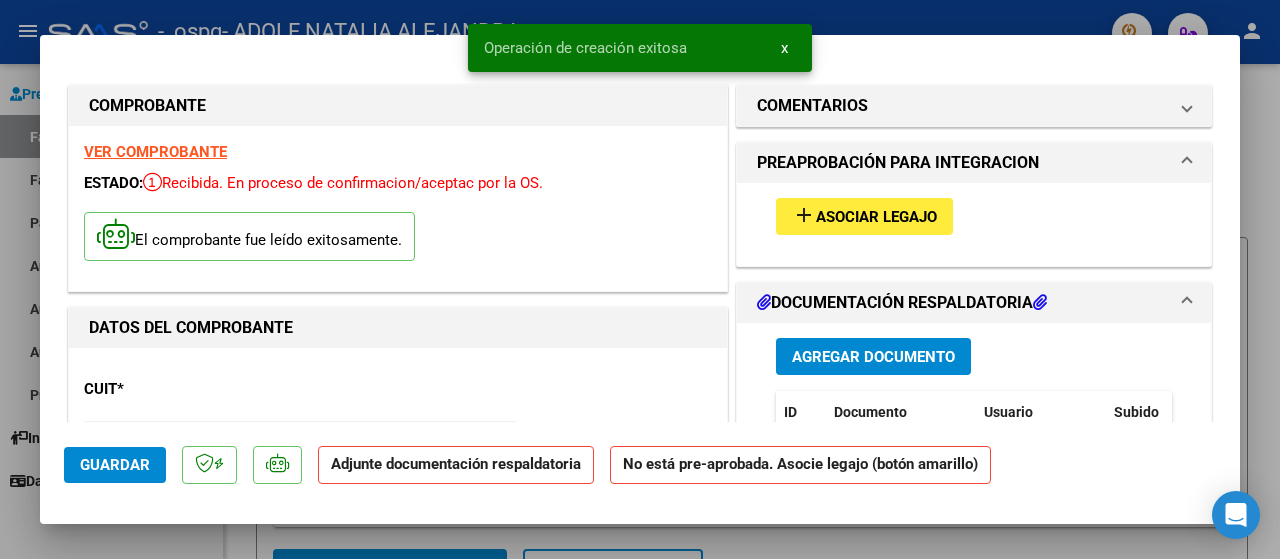 click on "Asociar Legajo" at bounding box center (876, 217) 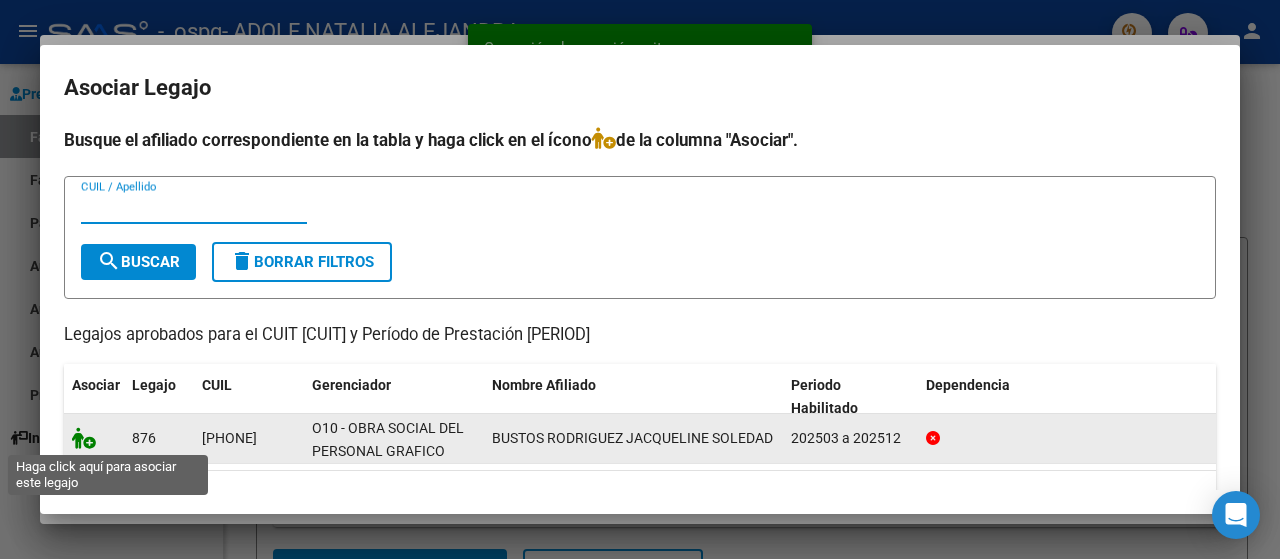 click 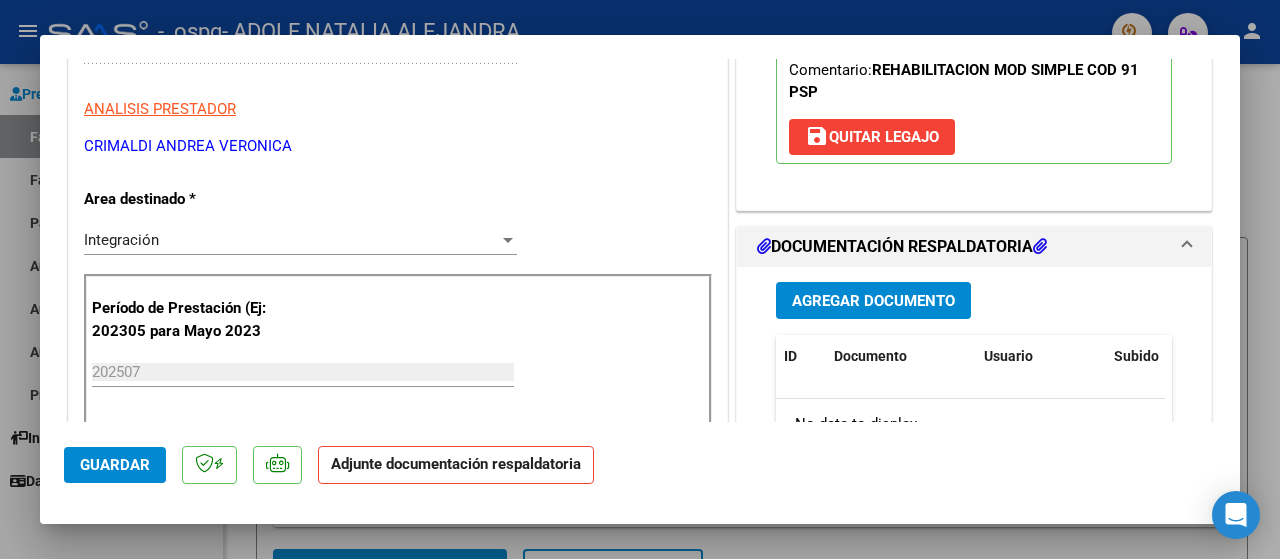 scroll, scrollTop: 400, scrollLeft: 0, axis: vertical 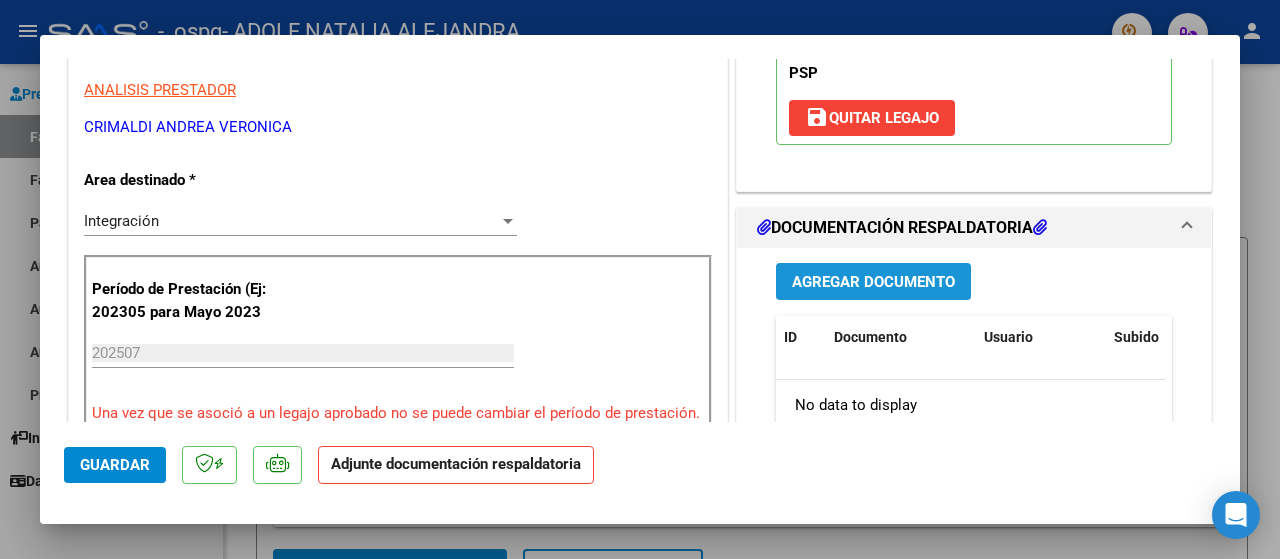 click on "Agregar Documento" at bounding box center (873, 282) 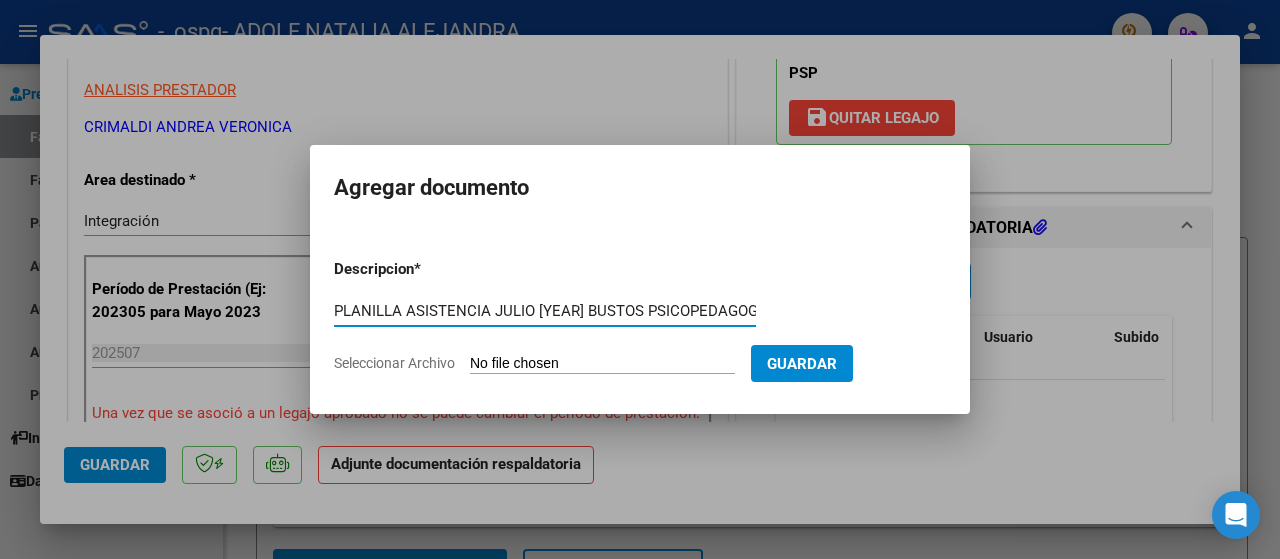 scroll, scrollTop: 0, scrollLeft: 3, axis: horizontal 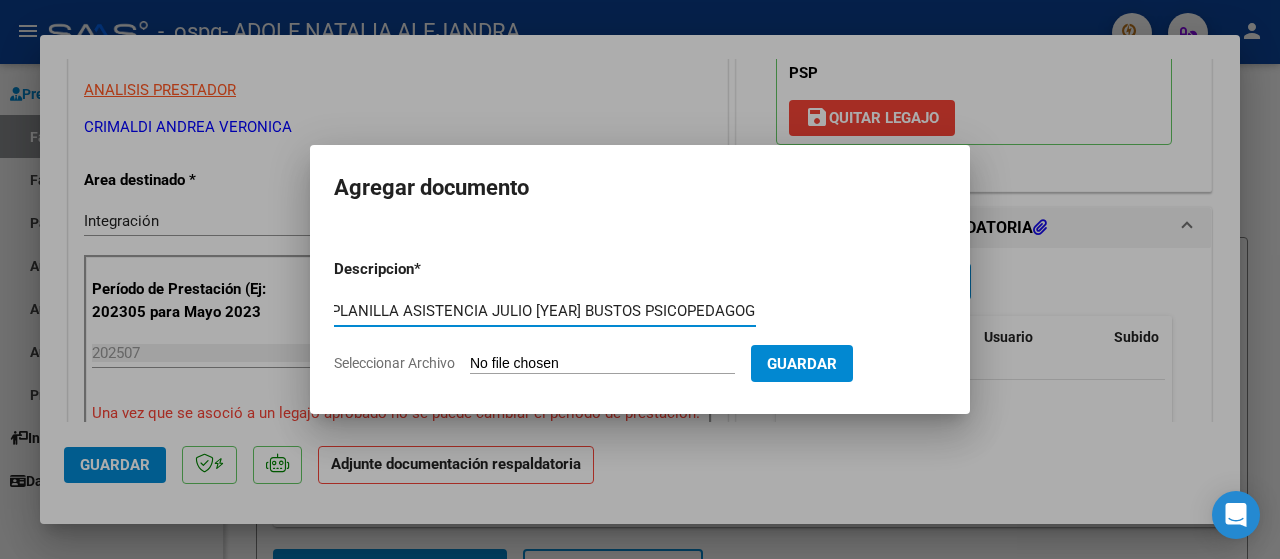 type on "PLANILLA ASISTENCIA JULIO [YEAR] BUSTOS PSICOPEDAGOGIA" 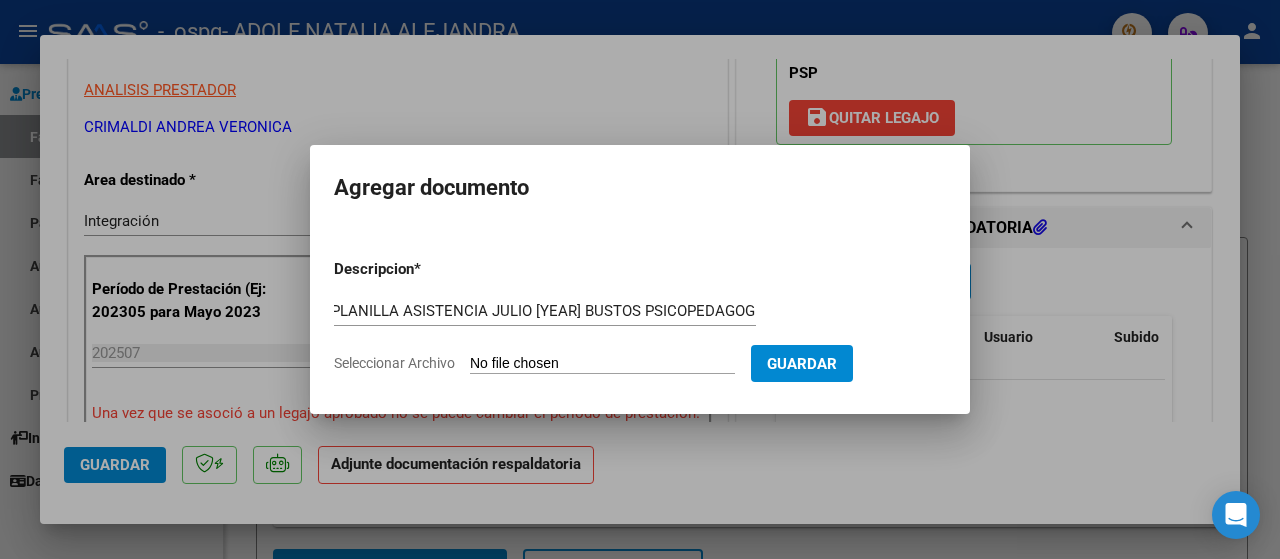 drag, startPoint x: 762, startPoint y: 308, endPoint x: 467, endPoint y: 306, distance: 295.00677 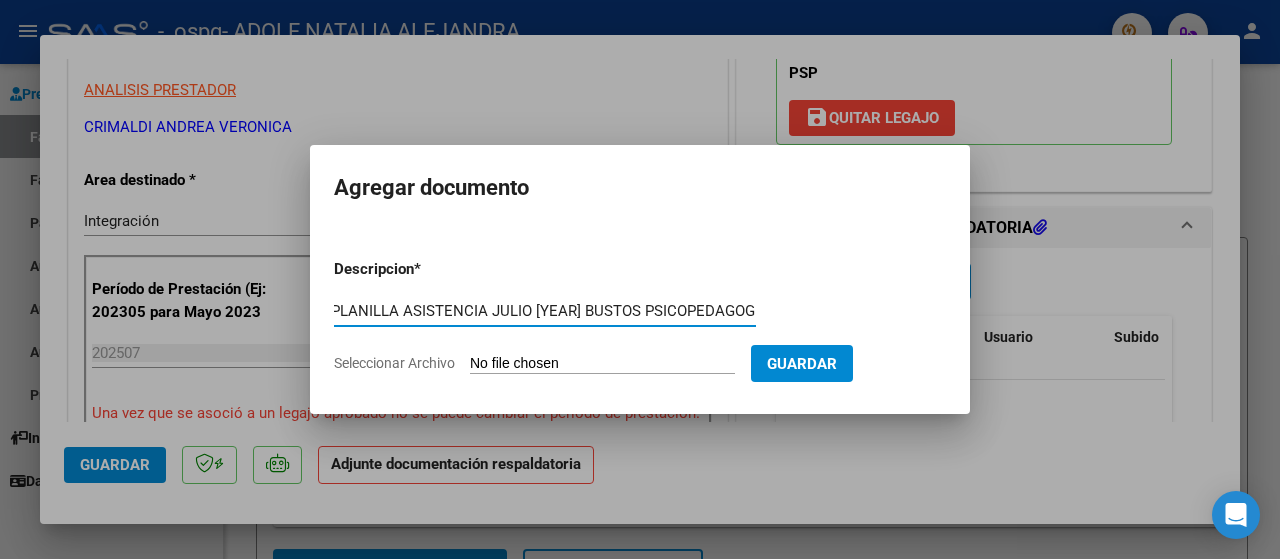 scroll, scrollTop: 0, scrollLeft: 0, axis: both 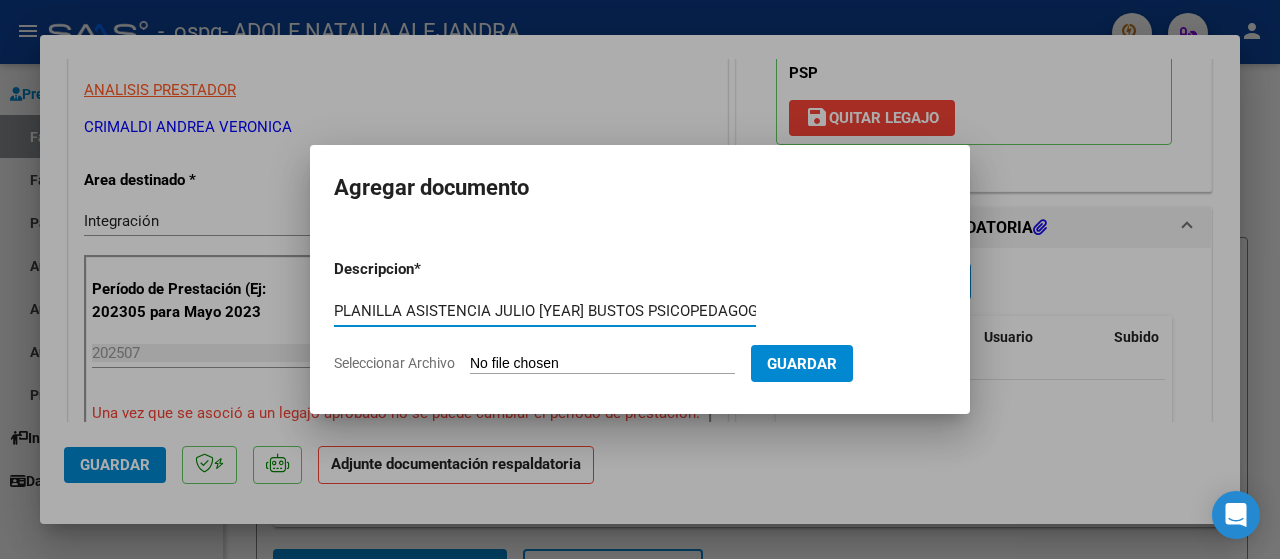 drag, startPoint x: 755, startPoint y: 308, endPoint x: 286, endPoint y: 274, distance: 470.2308 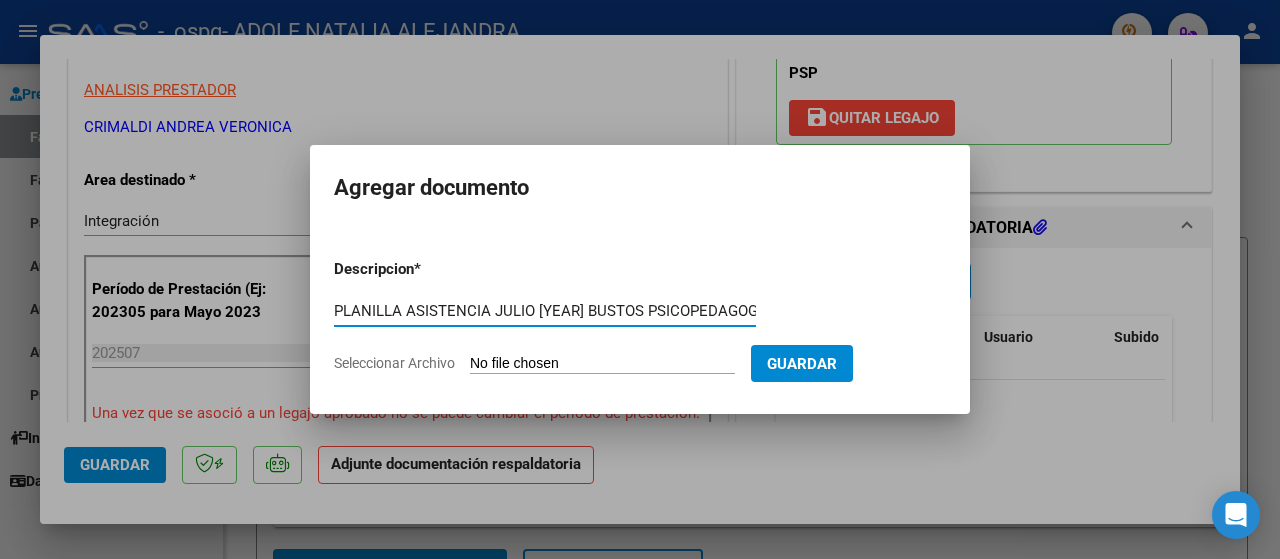 click on "Seleccionar Archivo" at bounding box center [602, 364] 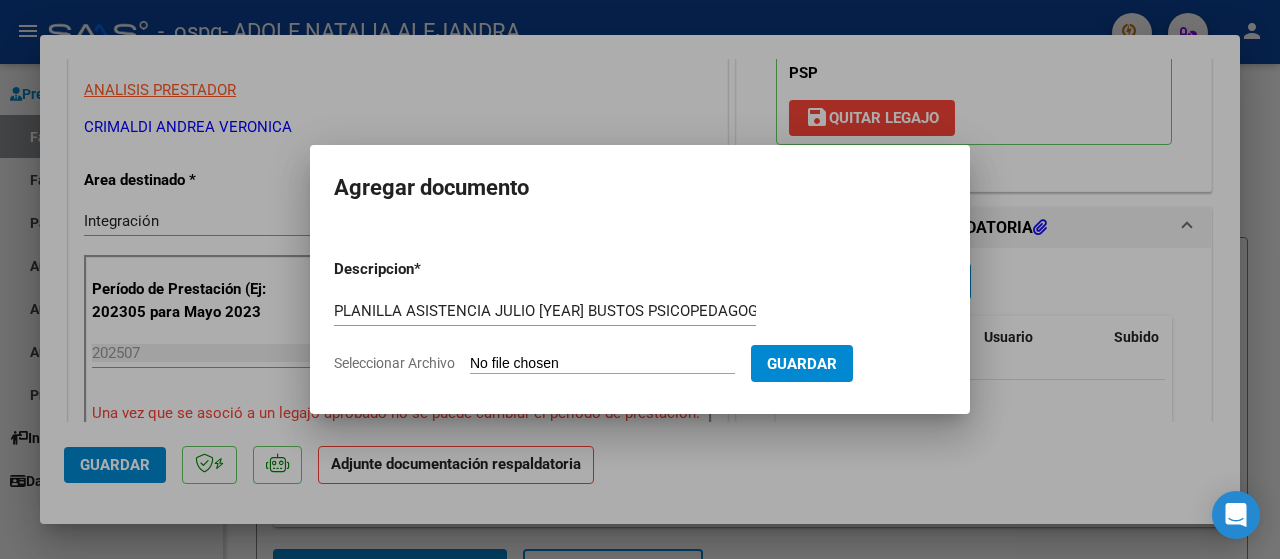 type on "C:\fakepath\PLANILLA ASISTENCIA JULIO [YEAR] BUSTOS PSICOPEDAGOGIA.pdf" 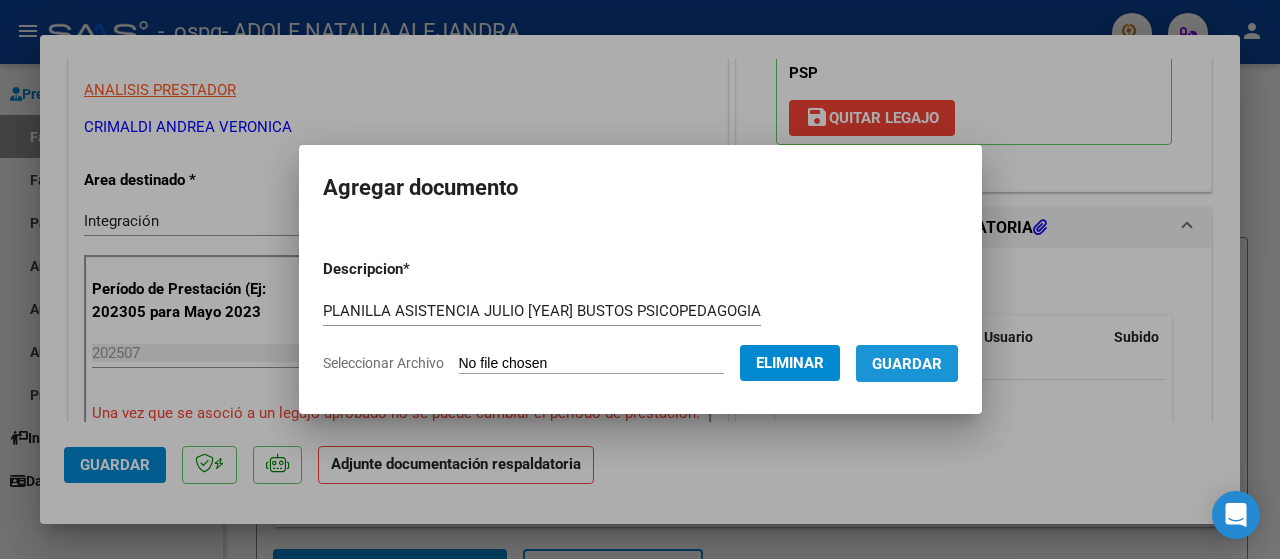 click on "Guardar" at bounding box center [907, 364] 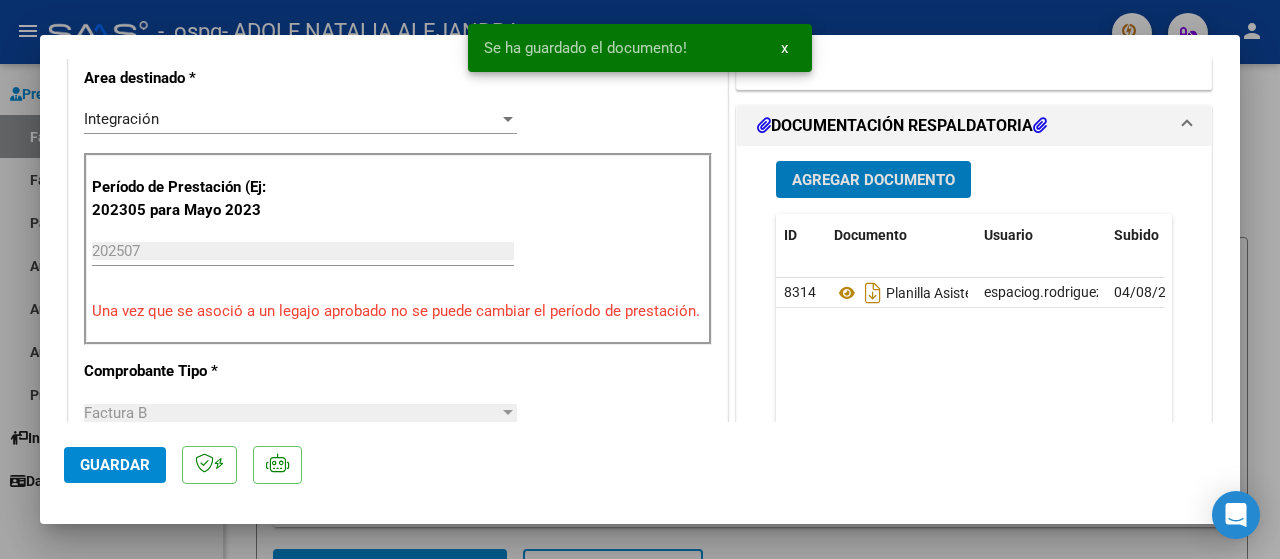 scroll, scrollTop: 400, scrollLeft: 0, axis: vertical 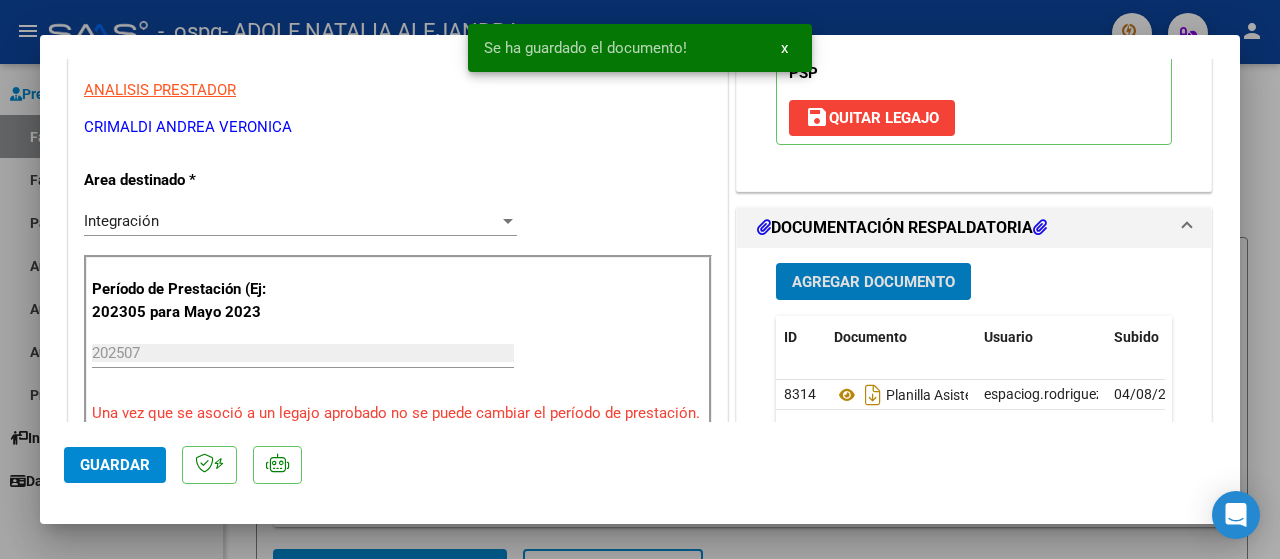 click on "Agregar Documento" at bounding box center (873, 282) 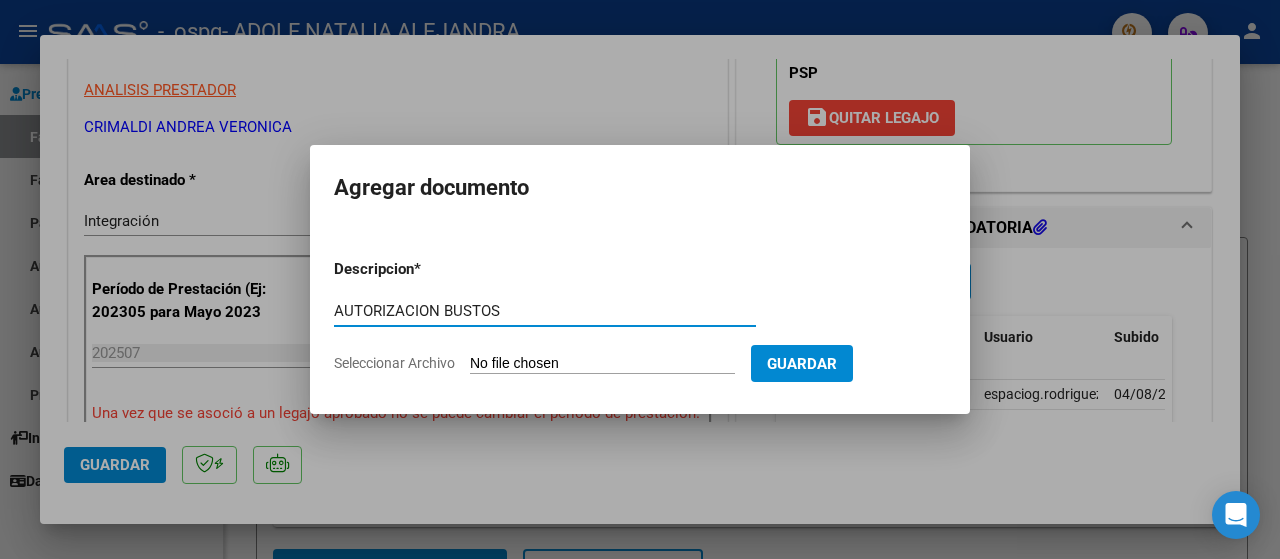 type on "AUTORIZACION BUSTOS" 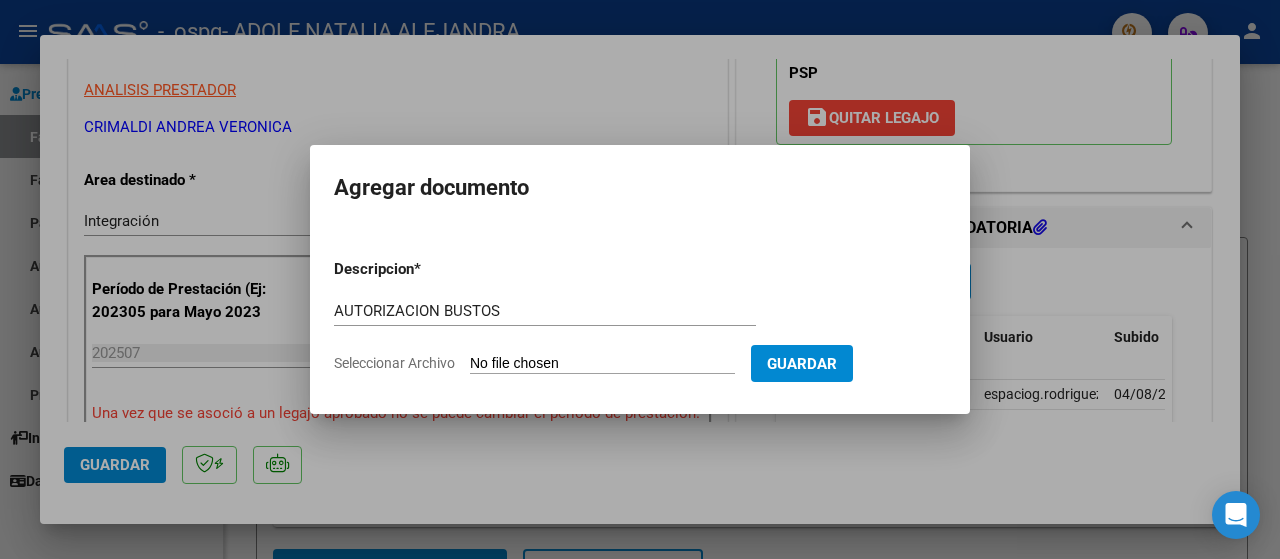 type on "C:\fakepath\AUTORIZACION BUSTOS JACQUELINE -MARZO A DICIEMBRE [YEAR].pdf" 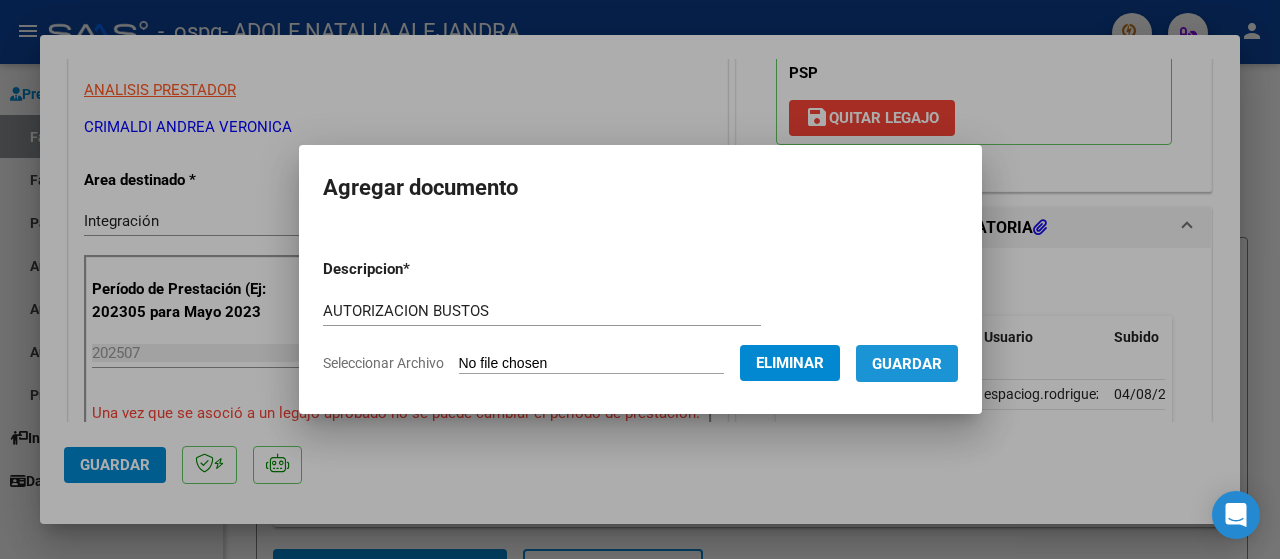 click on "Guardar" at bounding box center (907, 363) 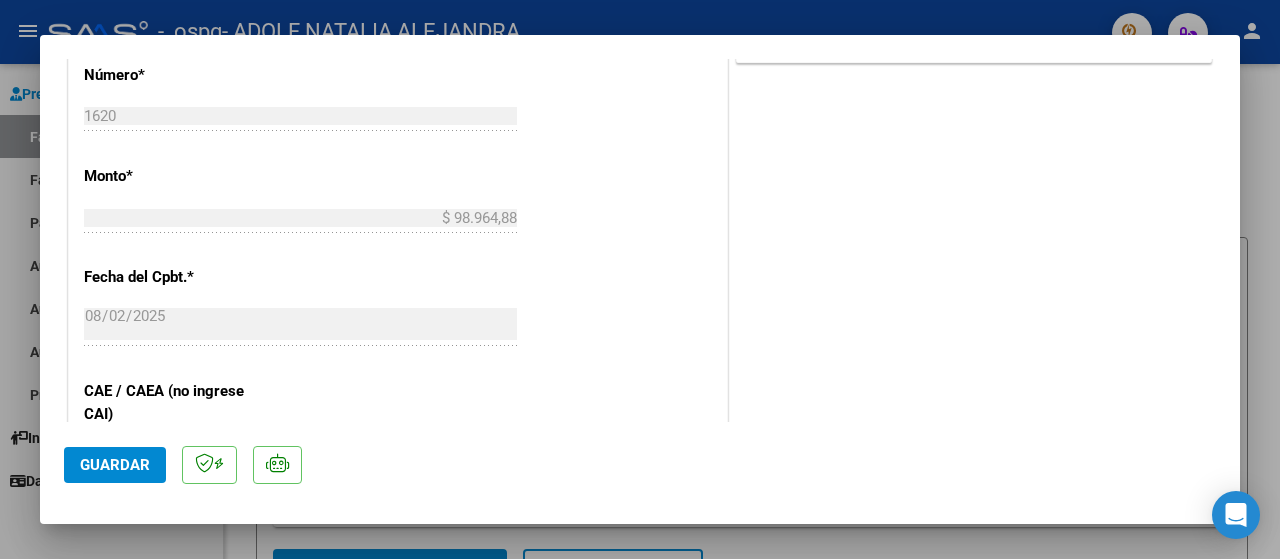 scroll, scrollTop: 1300, scrollLeft: 0, axis: vertical 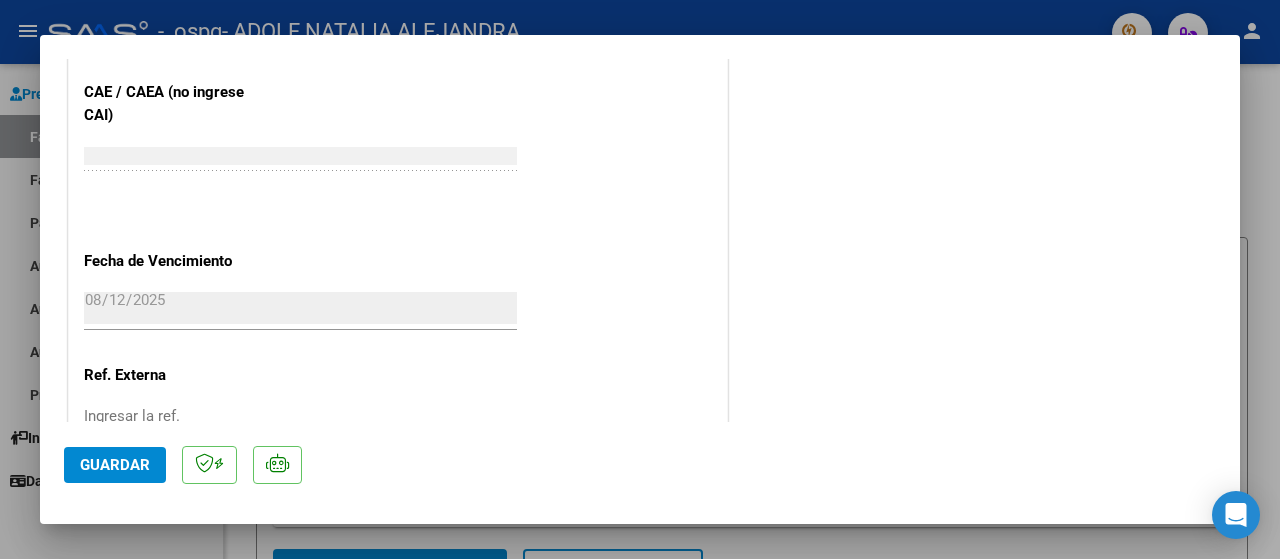 click on "Guardar" 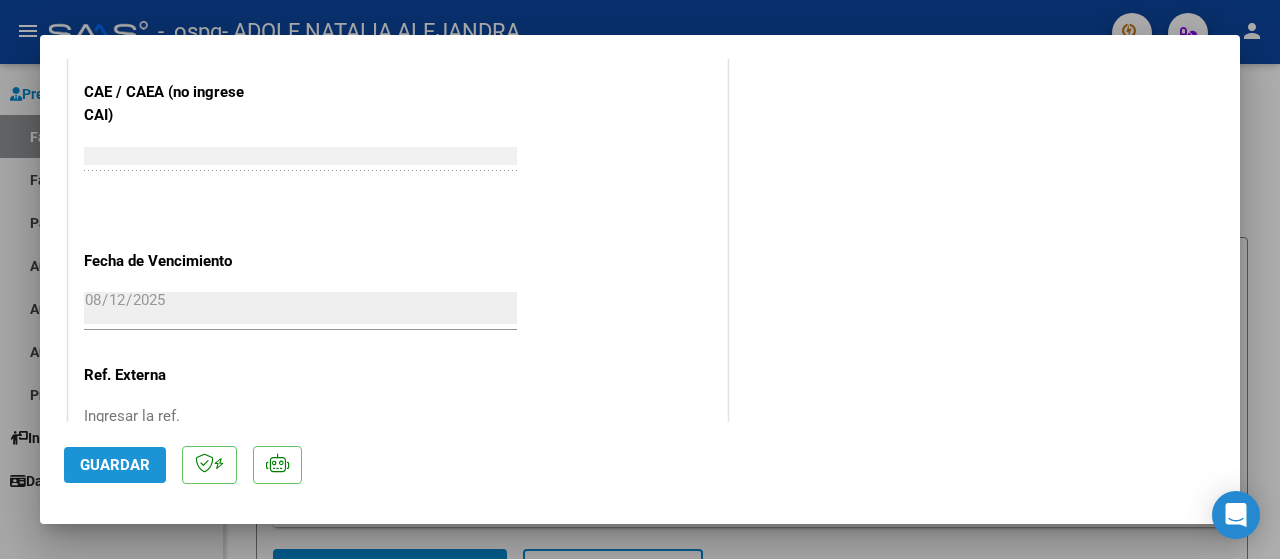 drag, startPoint x: 82, startPoint y: 468, endPoint x: 92, endPoint y: 466, distance: 10.198039 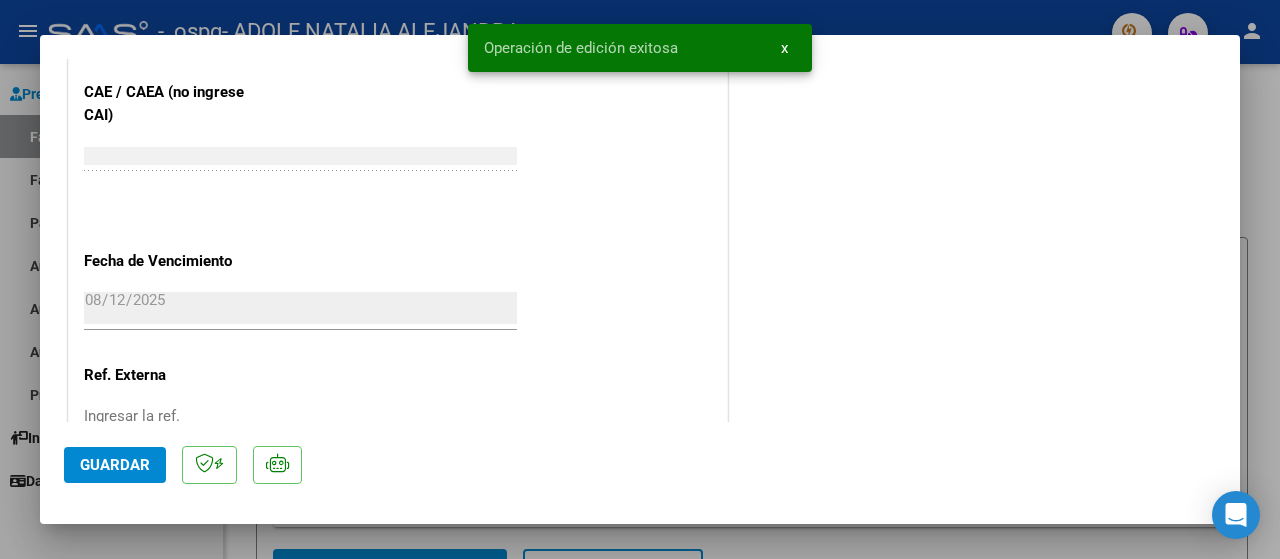 type 